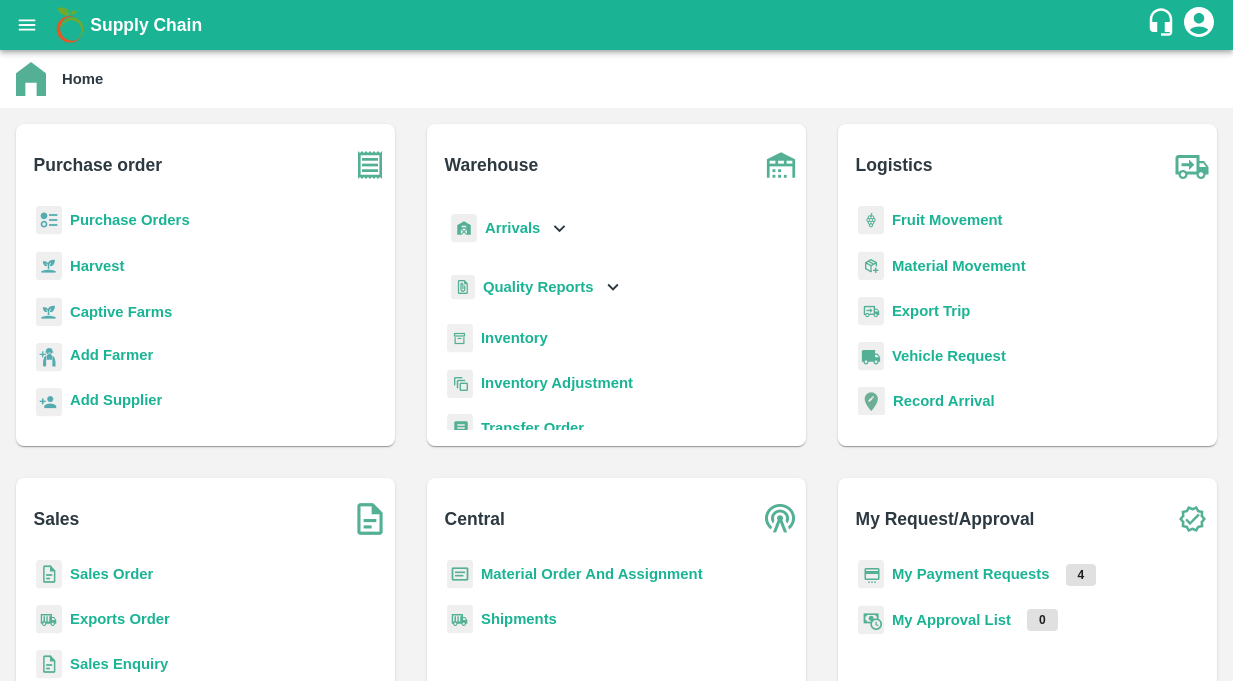 scroll, scrollTop: 0, scrollLeft: 0, axis: both 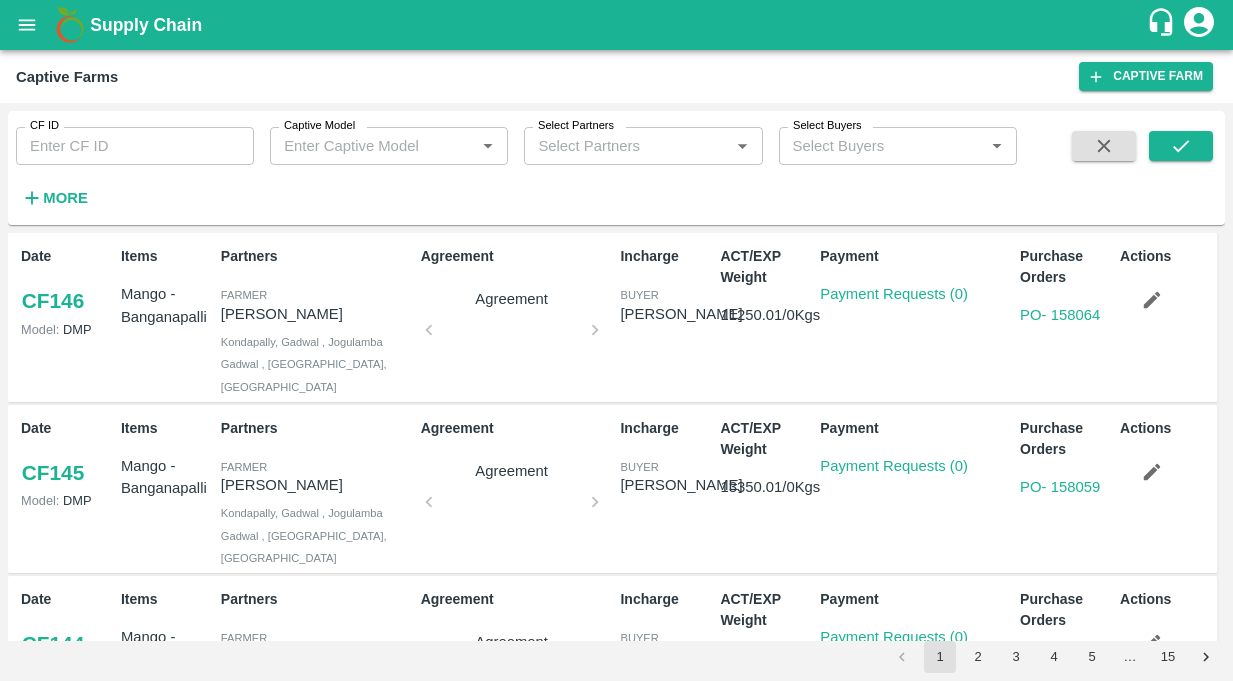 click on "CF ID" at bounding box center (135, 146) 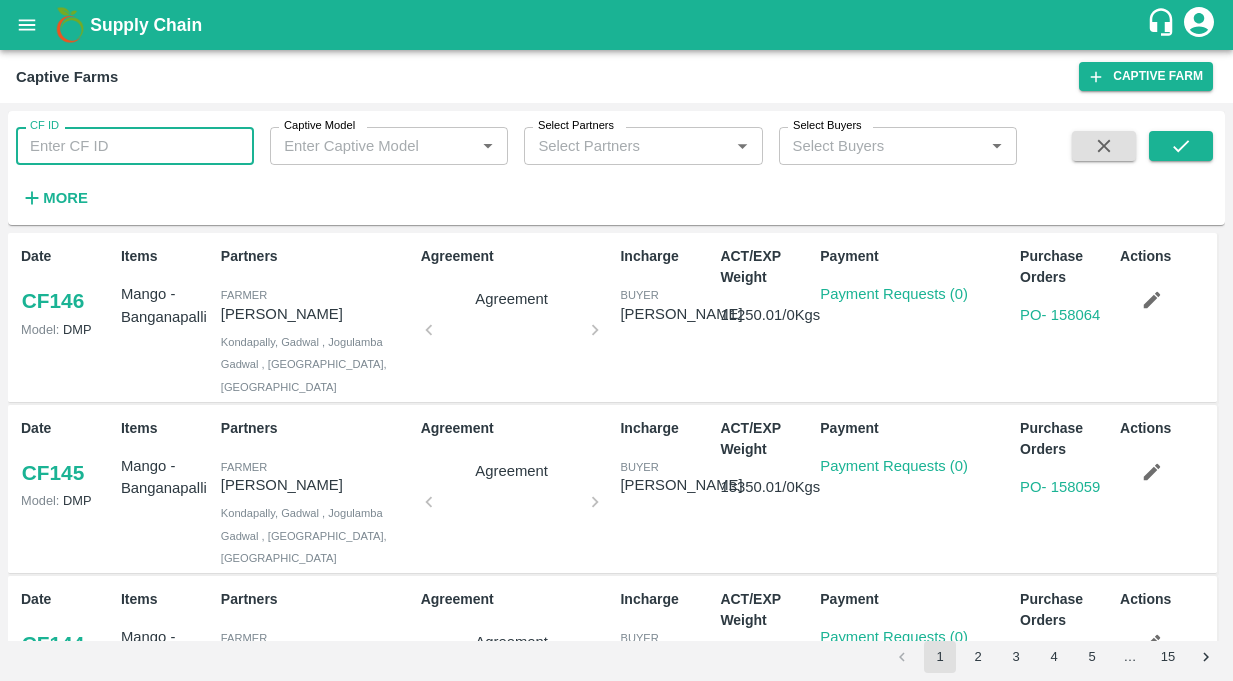 paste on "123" 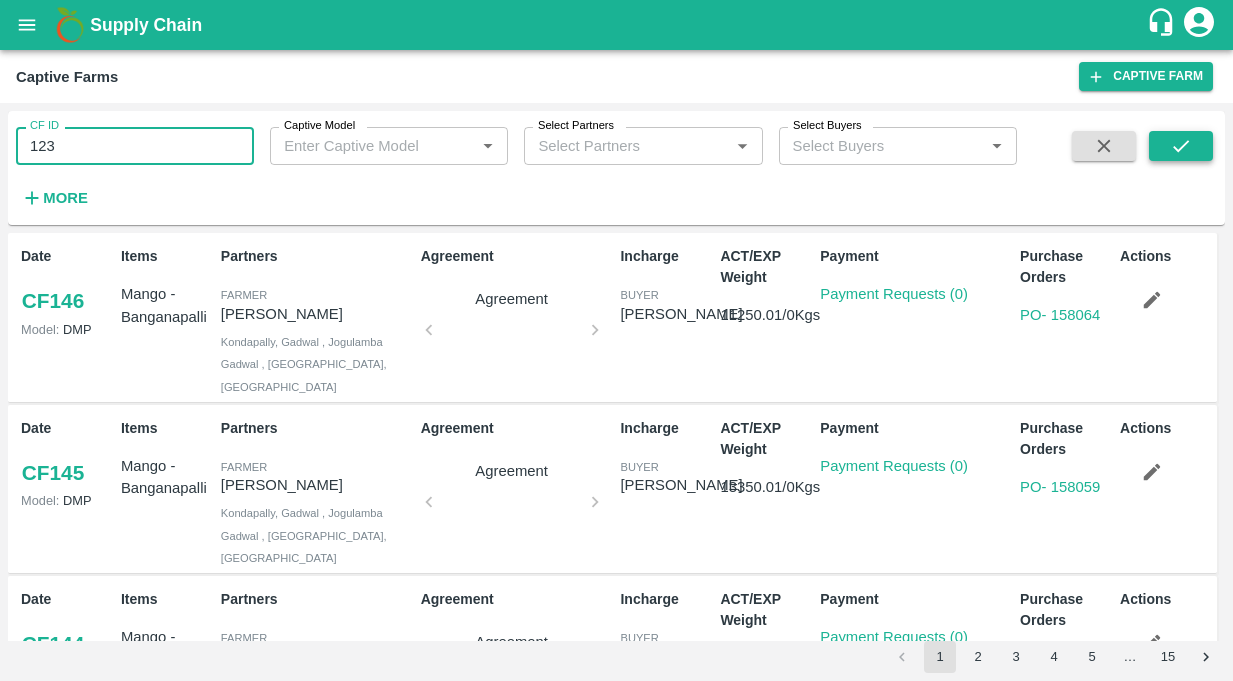 type on "123" 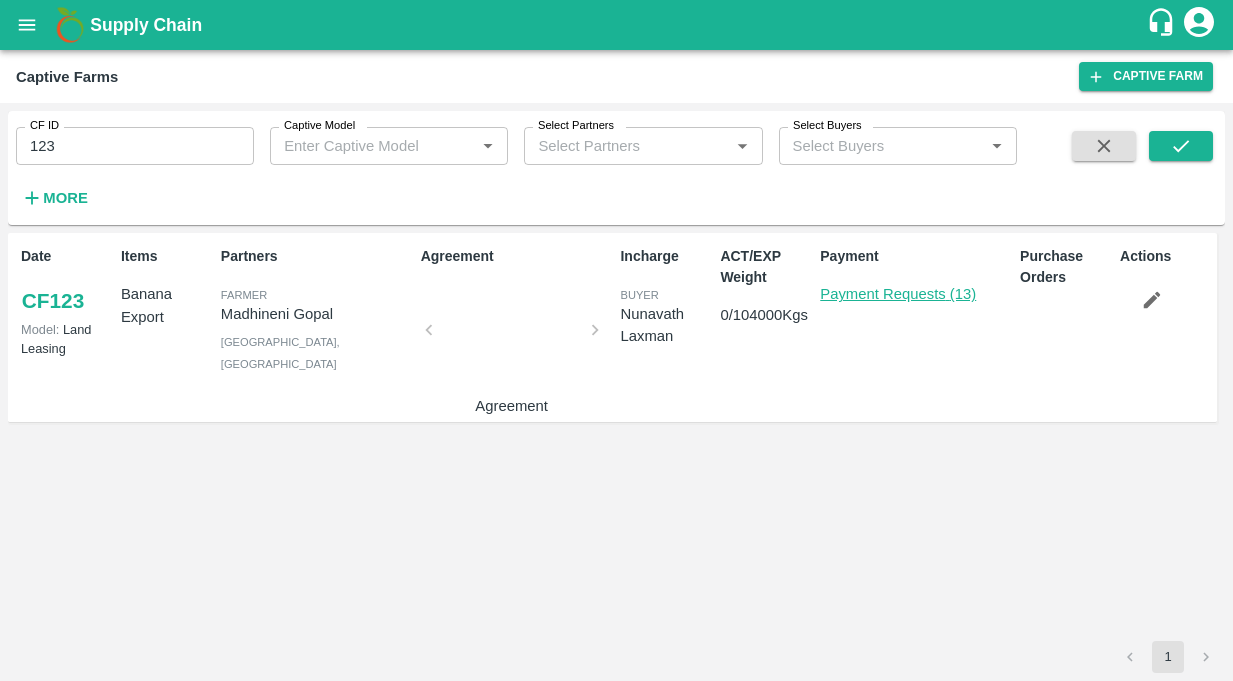 click on "Payment Requests   (13)" at bounding box center [898, 294] 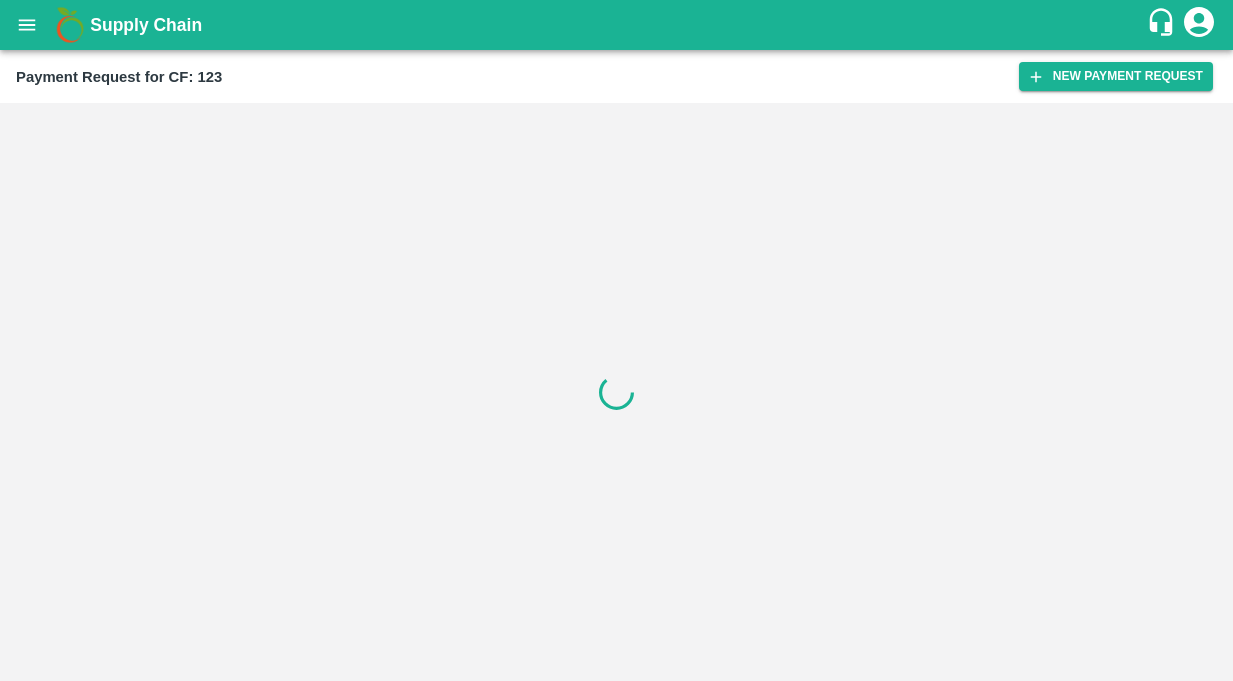 scroll, scrollTop: 0, scrollLeft: 0, axis: both 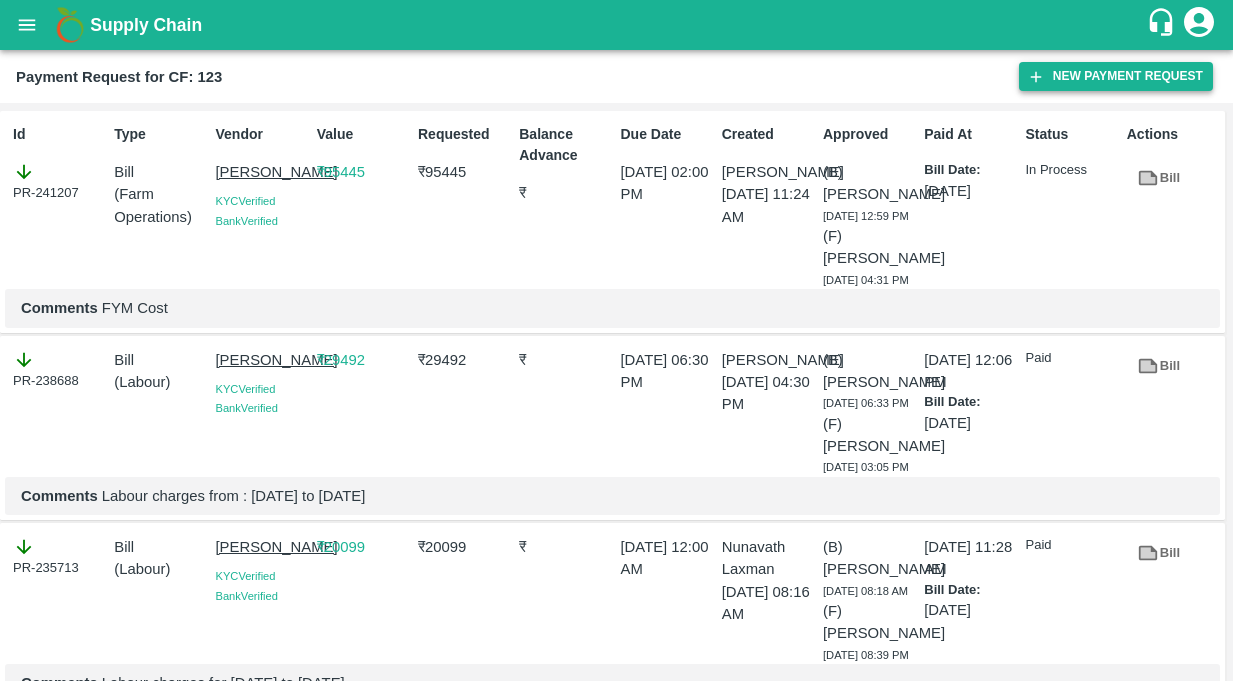 click on "New Payment Request" at bounding box center [1116, 76] 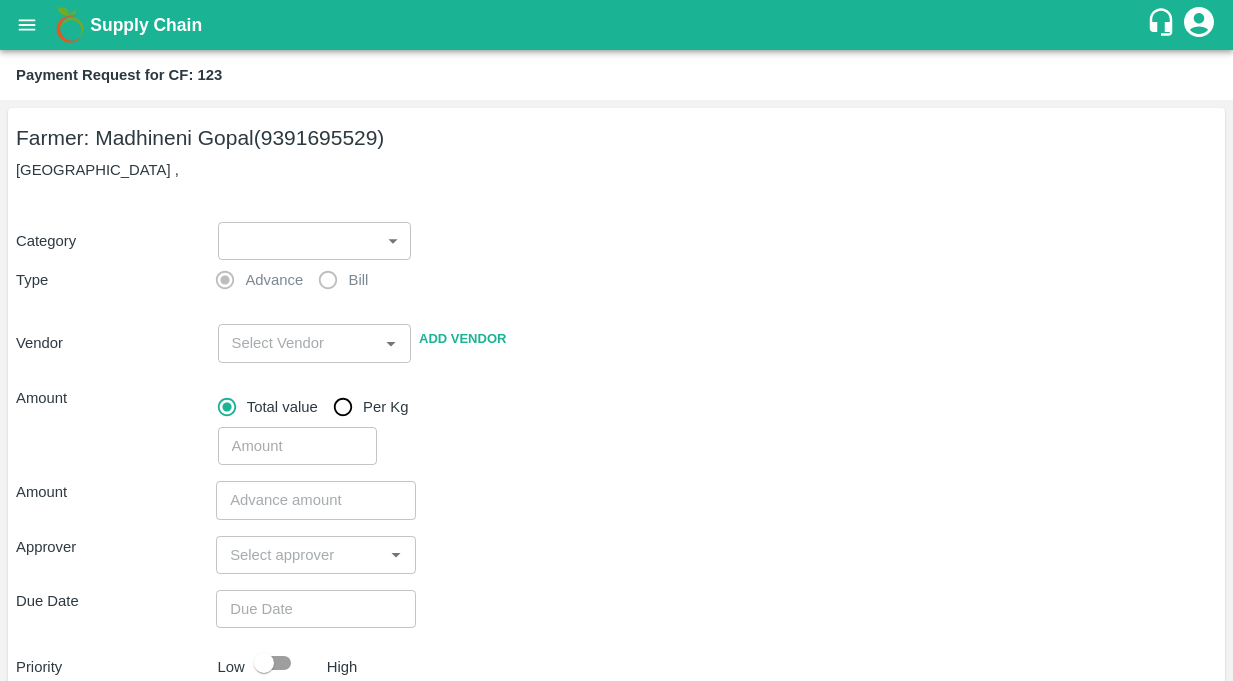 click on "Supply Chain Payment Request for CF: 123 Farmer:    Madhineni Gopal  (9391695529) [GEOGRAPHIC_DATA] ,  Category ​ ​ Type Advance Bill Vendor ​ Add Vendor Amount Total value Per Kg ​ Amount ​ Approver ​ Due Date ​  Priority  Low  High Comment x ​ Attach bill Cancel Save [GEOGRAPHIC_DATA] [GEOGRAPHIC_DATA] Direct Customer [GEOGRAPHIC_DATA] [GEOGRAPHIC_DATA] B2R [GEOGRAPHIC_DATA]  Tembhurni Virtual Captive PH Ananthapur Virtual Captive PH Kothakota Virtual Captive PH Chittoor Virtual Captive PH Vavilala Himalekya Logout" at bounding box center [616, 340] 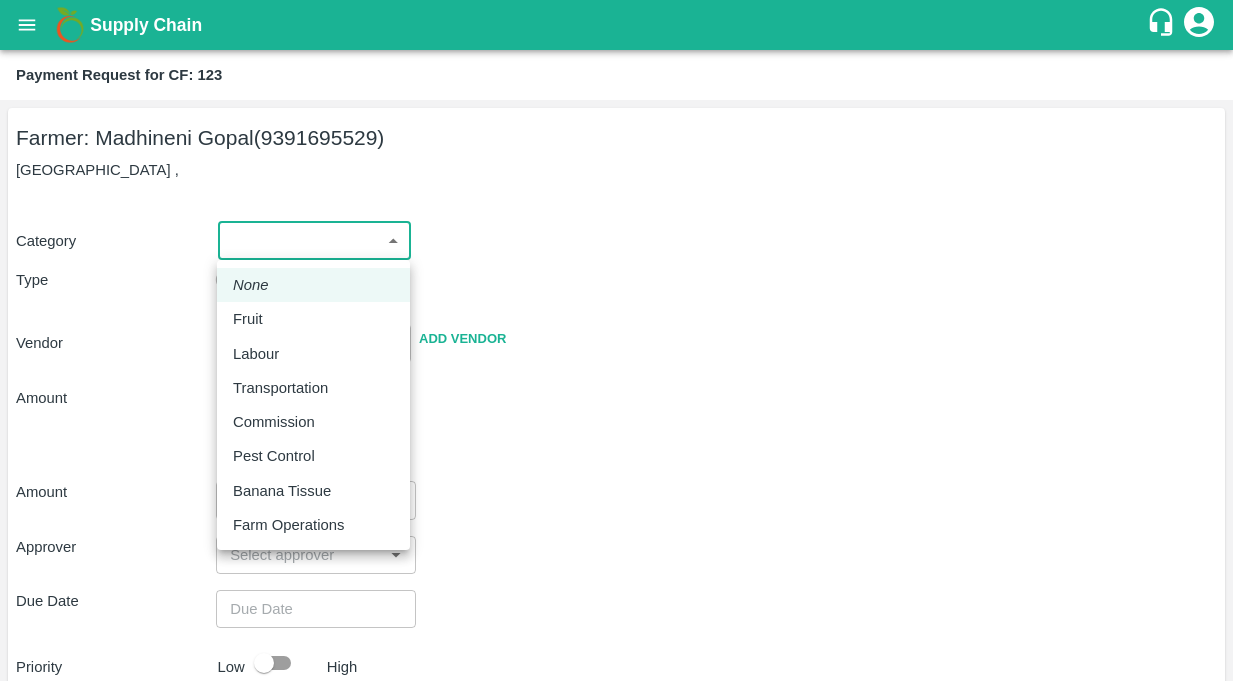 click on "Labour" at bounding box center [256, 354] 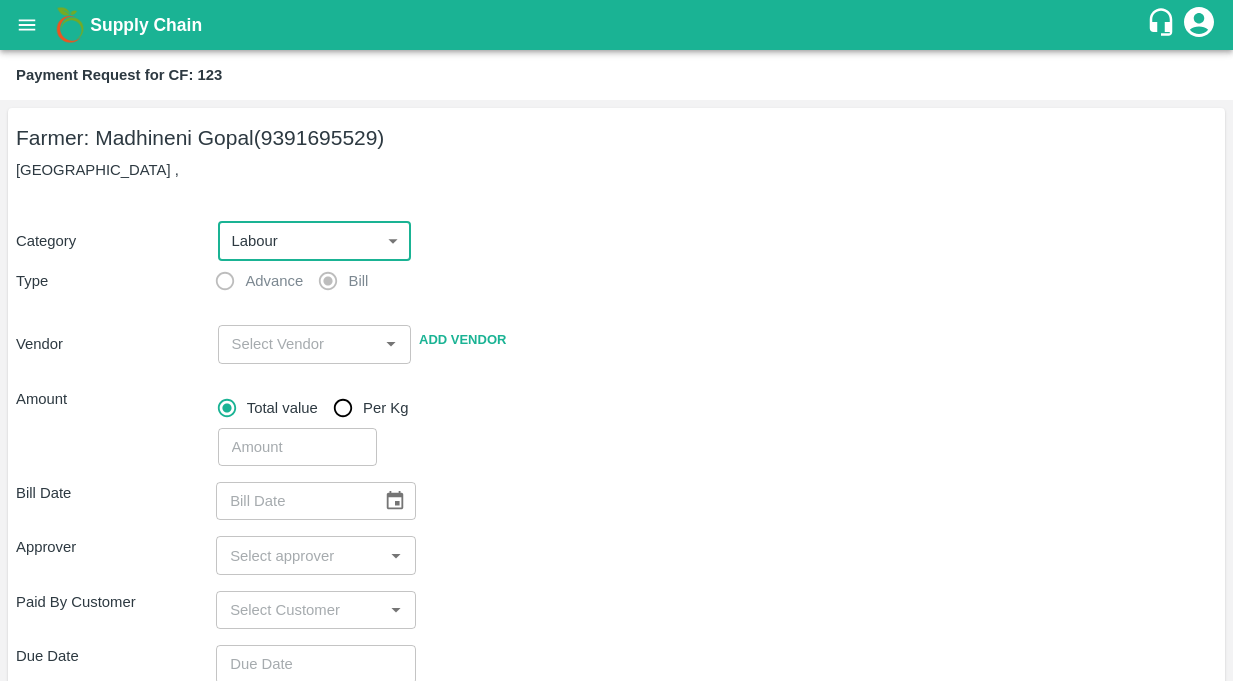 click at bounding box center (298, 344) 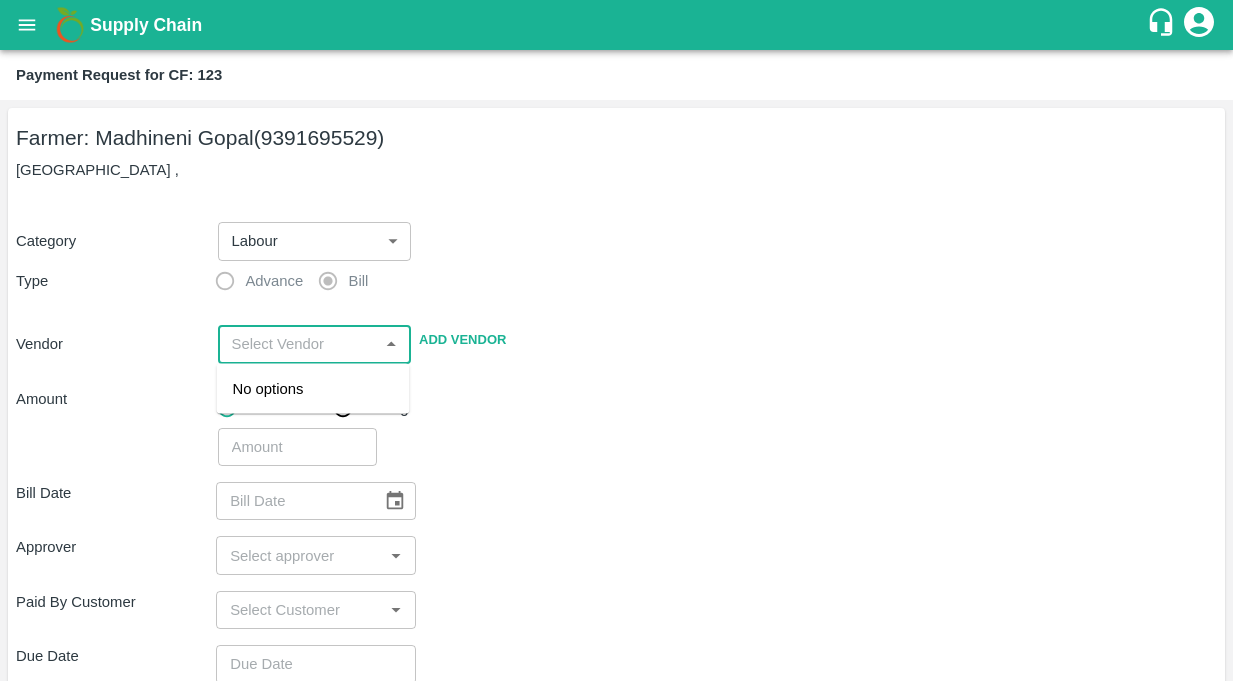 paste on "[PERSON_NAME]" 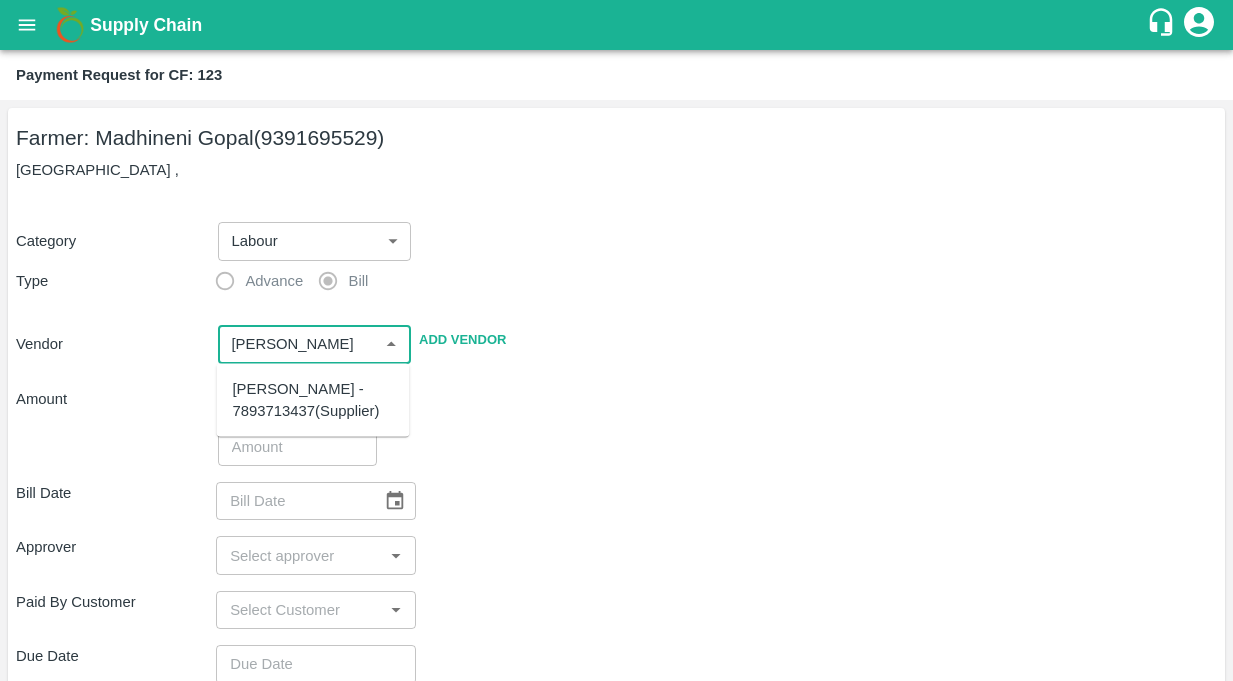 click on "[PERSON_NAME] - 7893713437(Supplier)" at bounding box center (313, 400) 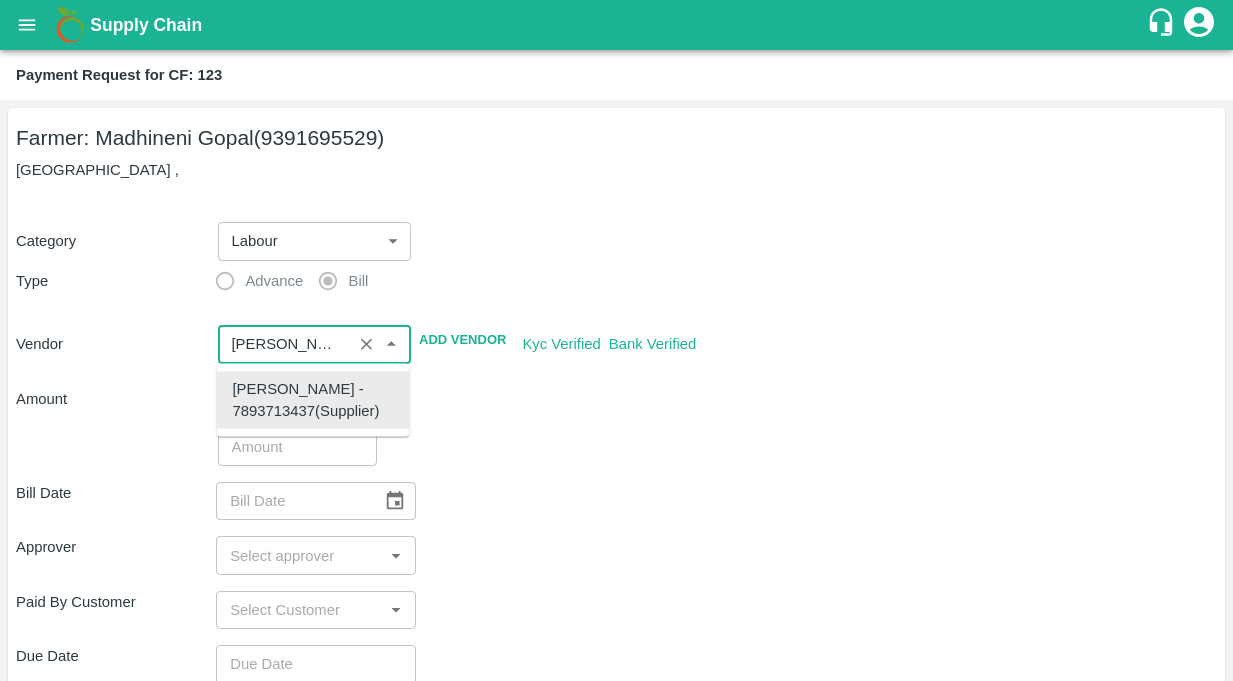 type on "[PERSON_NAME] - 7893713437(Supplier)" 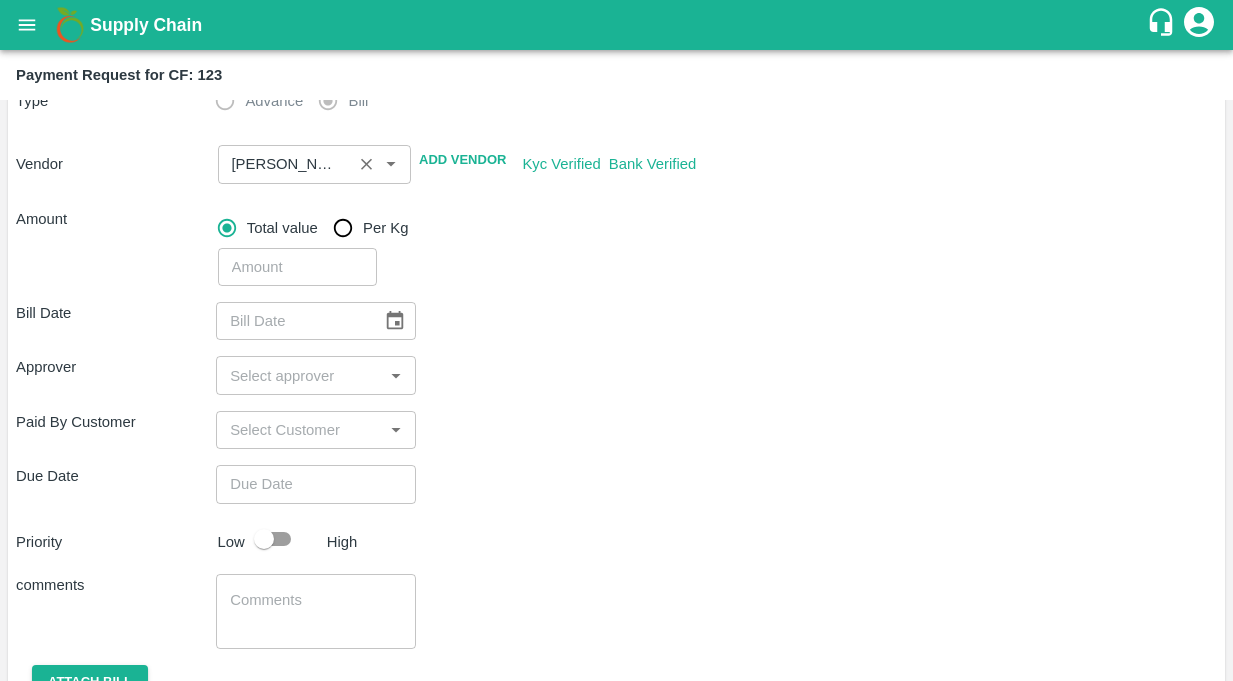 scroll, scrollTop: 163, scrollLeft: 0, axis: vertical 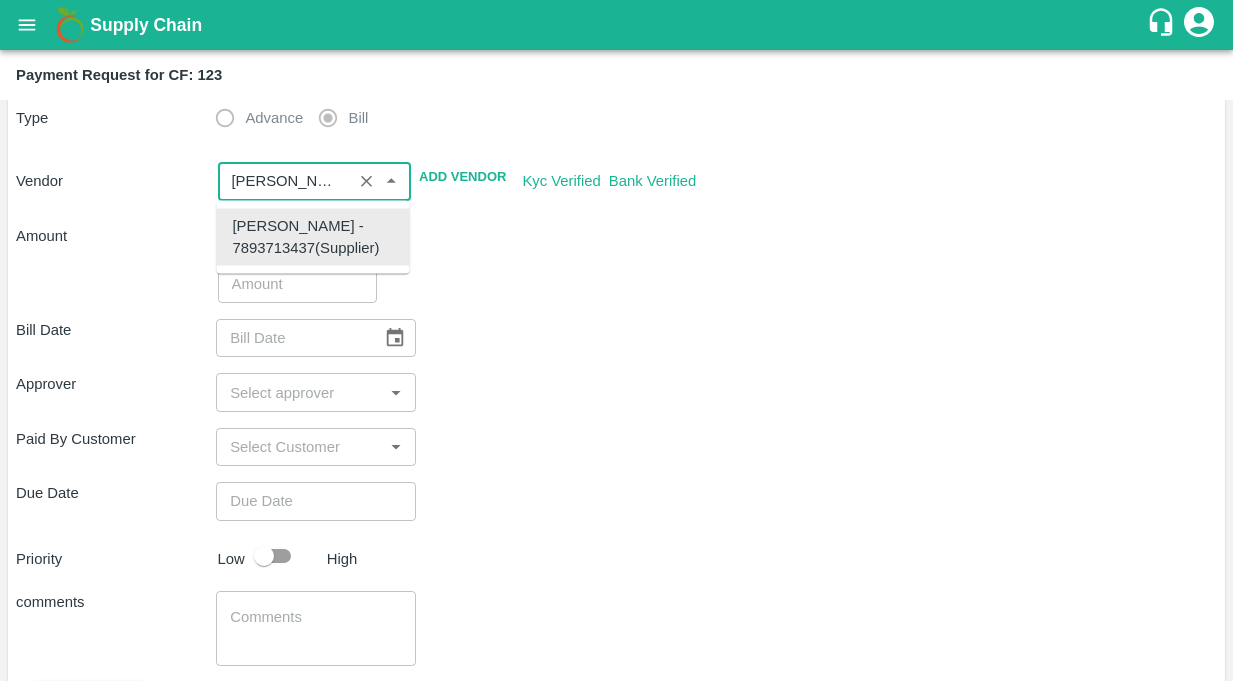 click at bounding box center [285, 181] 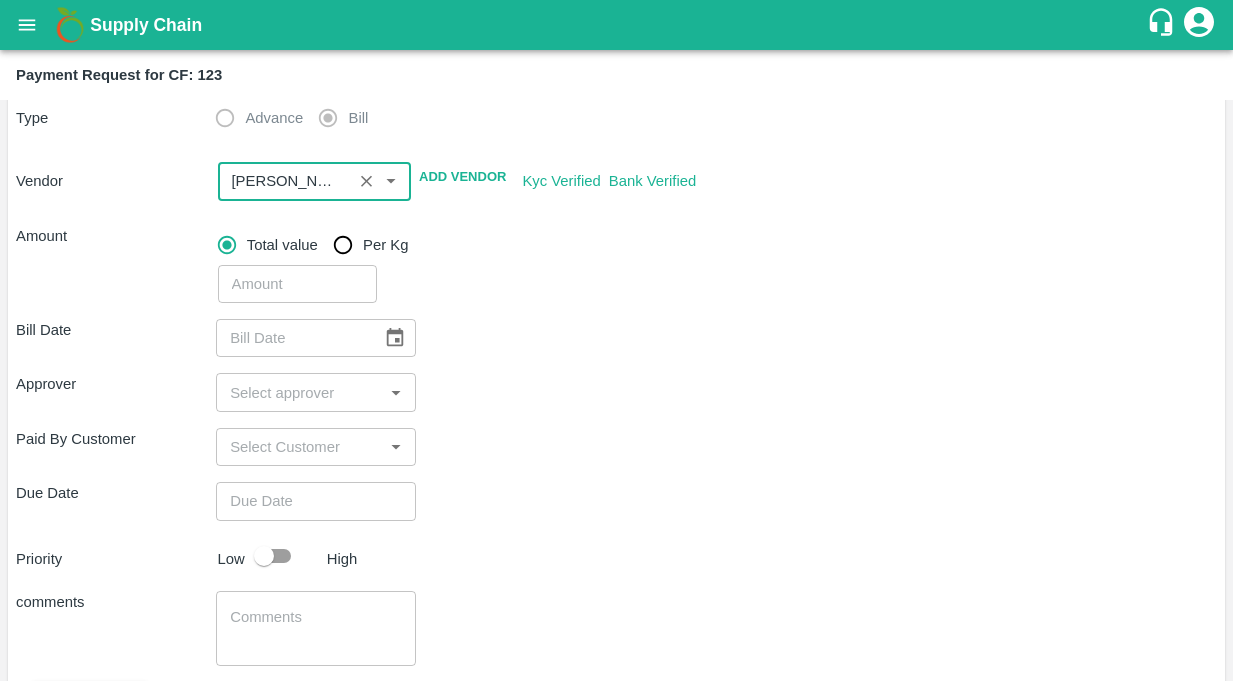 click at bounding box center [285, 181] 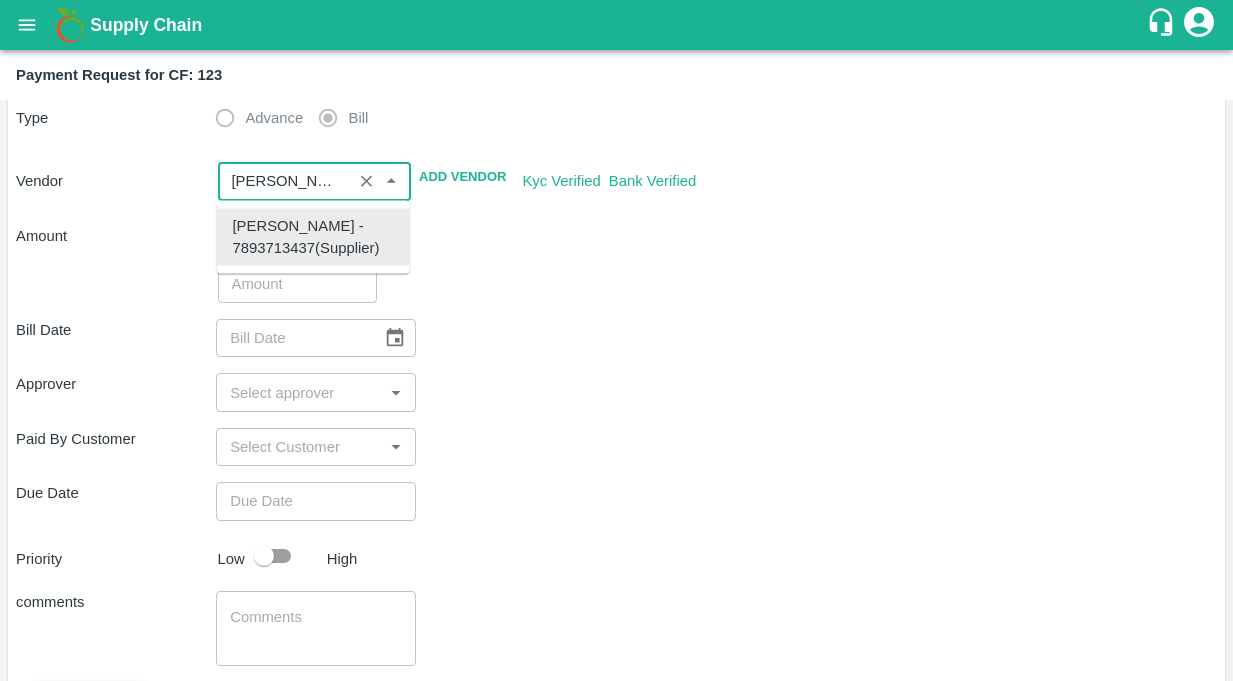click on "Bill Date ​ Approver ​ Paid By Customer ​ Due Date ​  Priority  Low  High comments x ​ Attach bill Cancel Save" at bounding box center (616, 535) 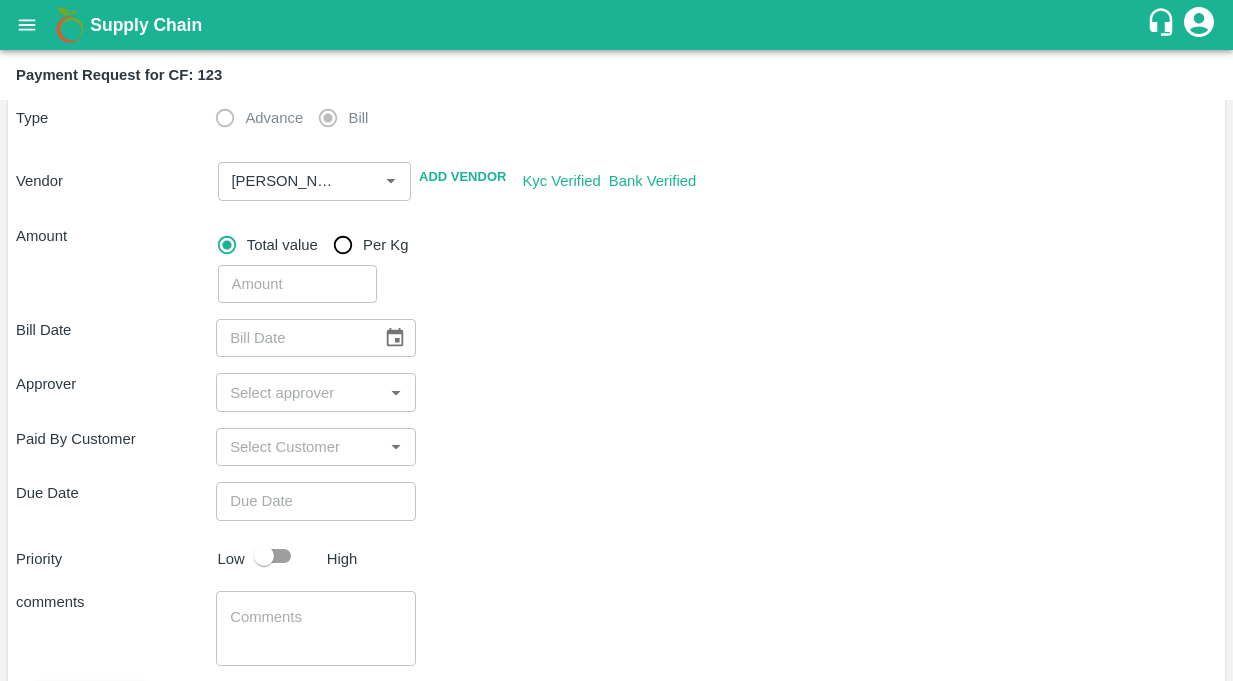 click at bounding box center [298, 284] 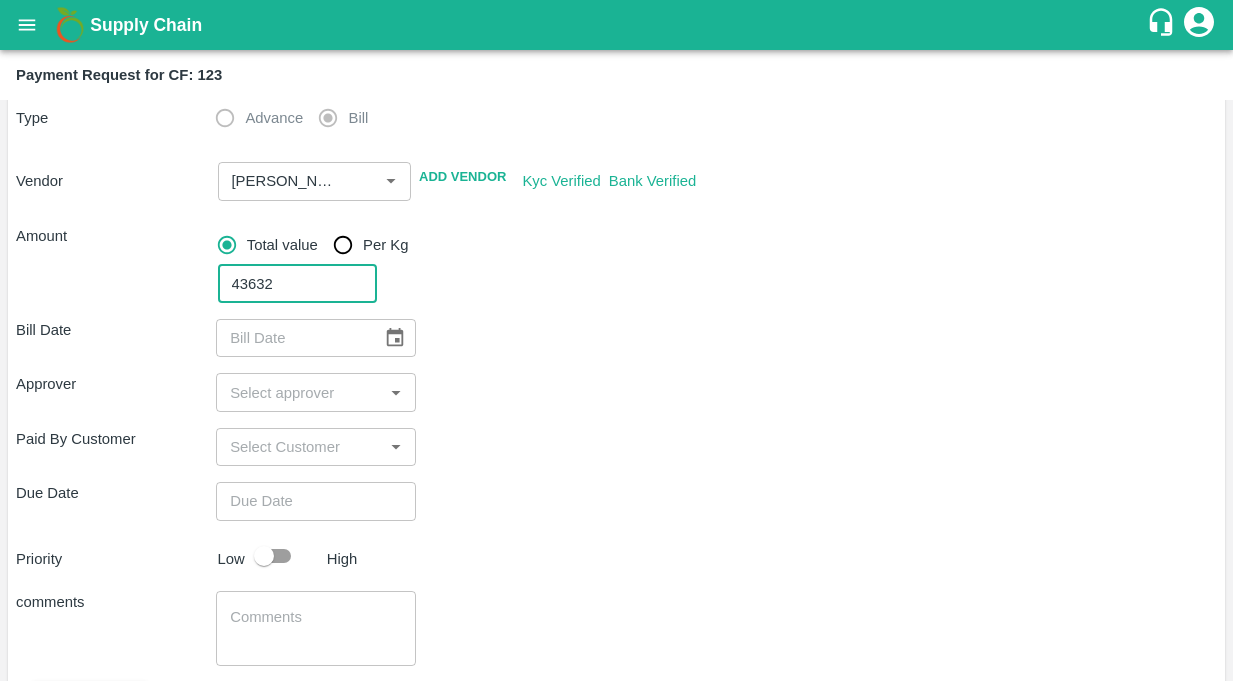 type on "43632" 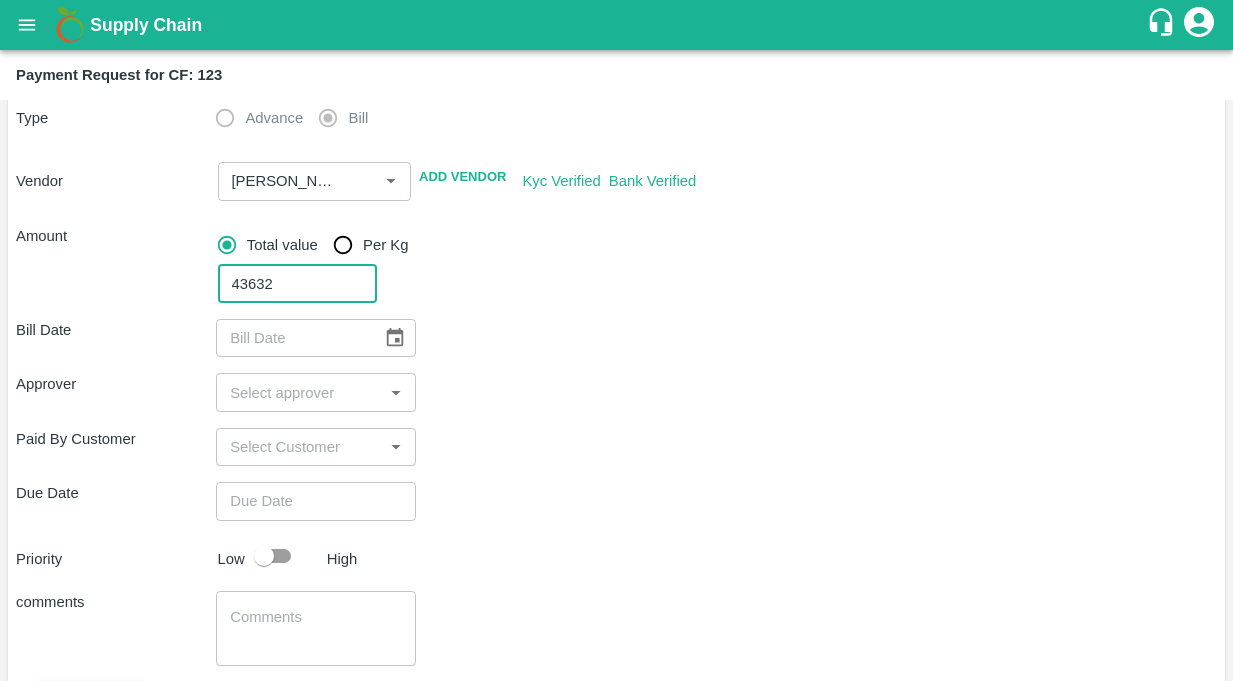 click 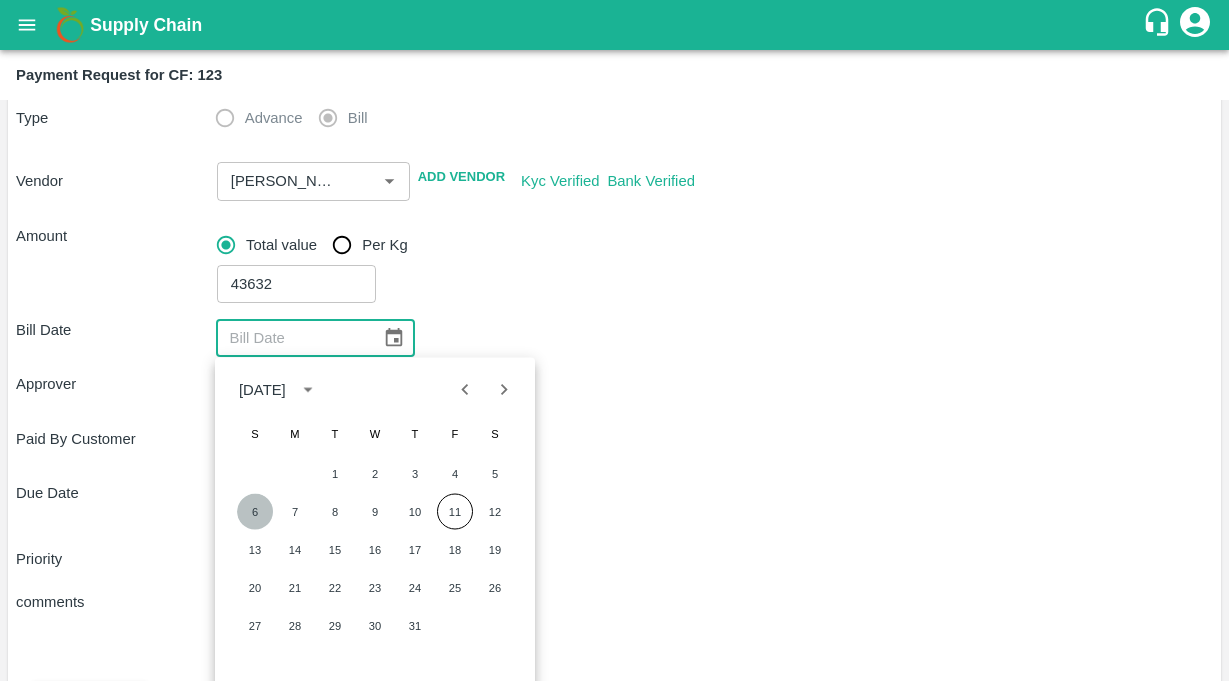 click on "6" at bounding box center (255, 512) 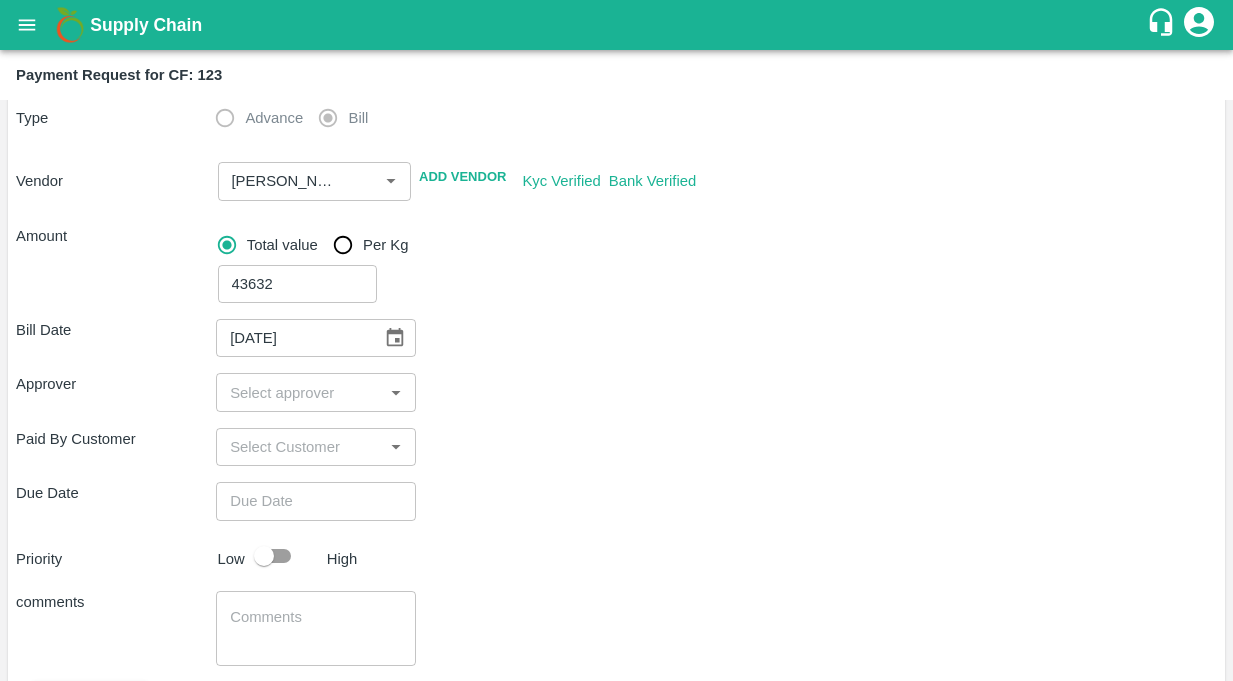 click on "​" at bounding box center [316, 392] 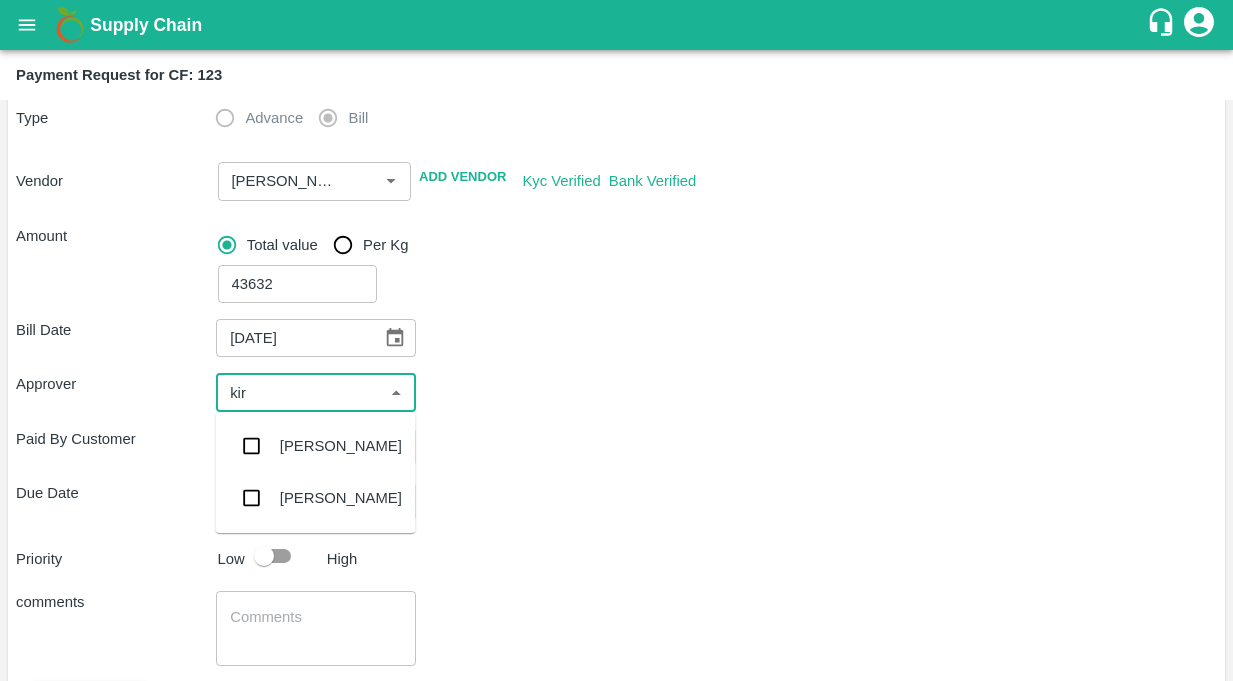 type on "kira" 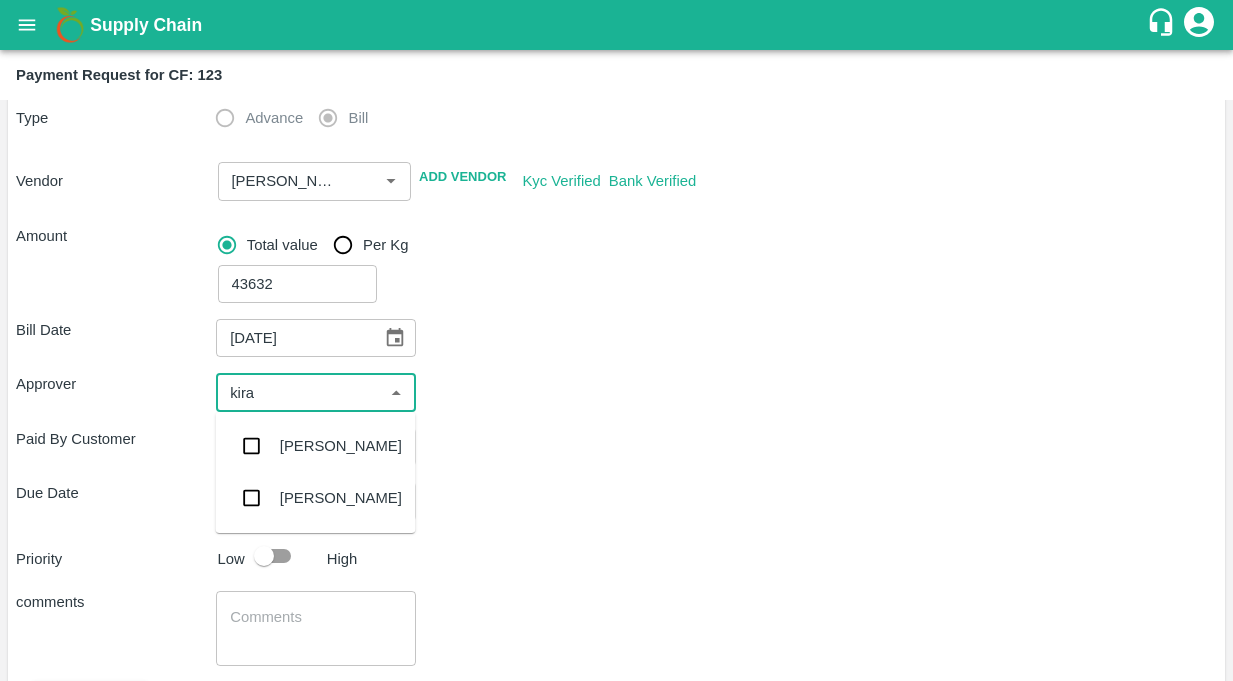 click at bounding box center (252, 446) 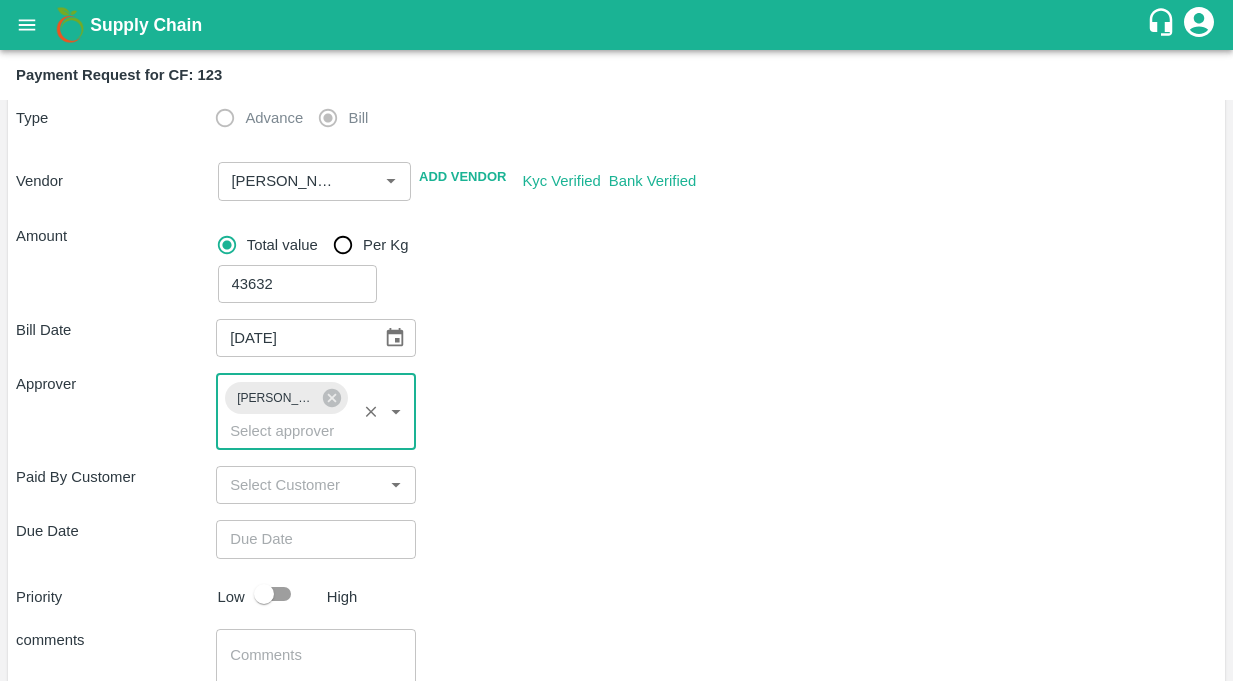scroll, scrollTop: 311, scrollLeft: 0, axis: vertical 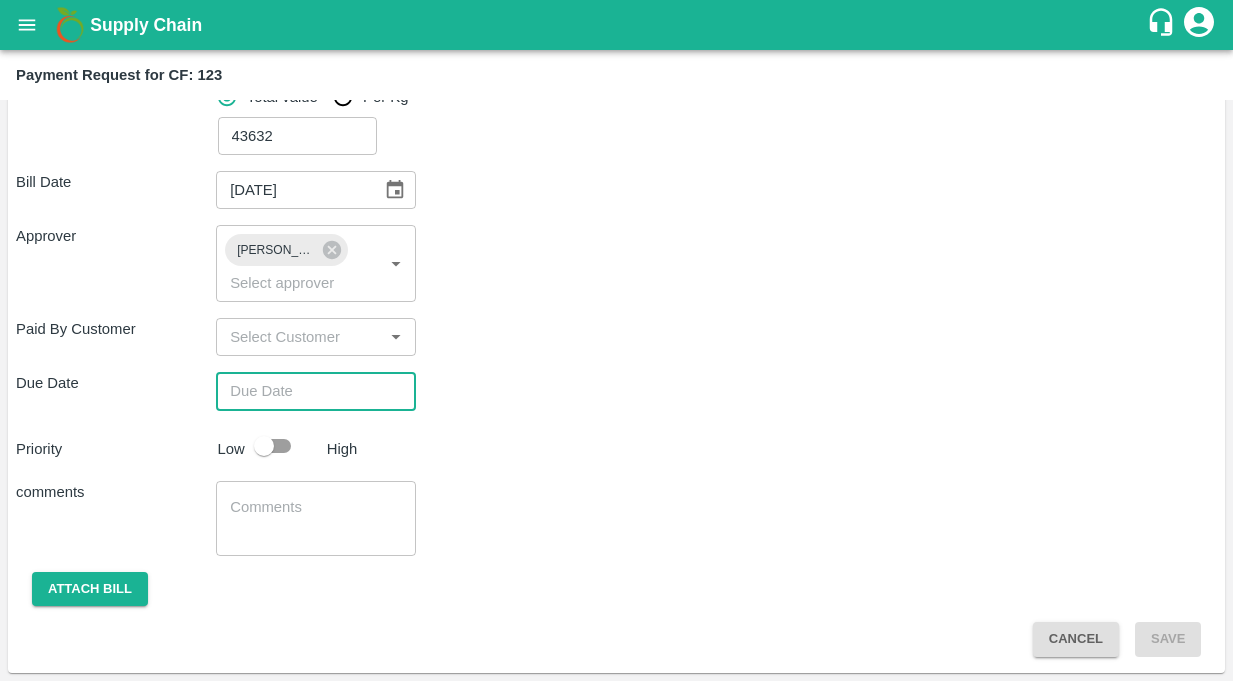 type on "DD/MM/YYYY hh:mm aa" 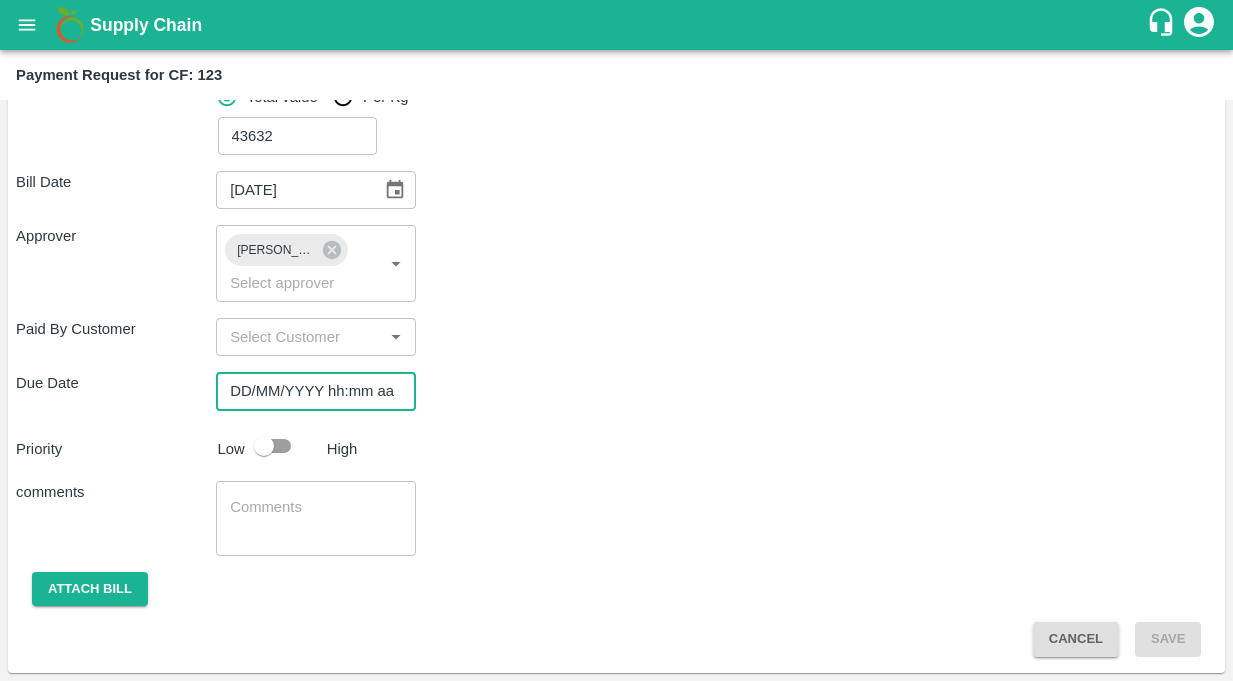 click on "DD/MM/YYYY hh:mm aa" at bounding box center [309, 391] 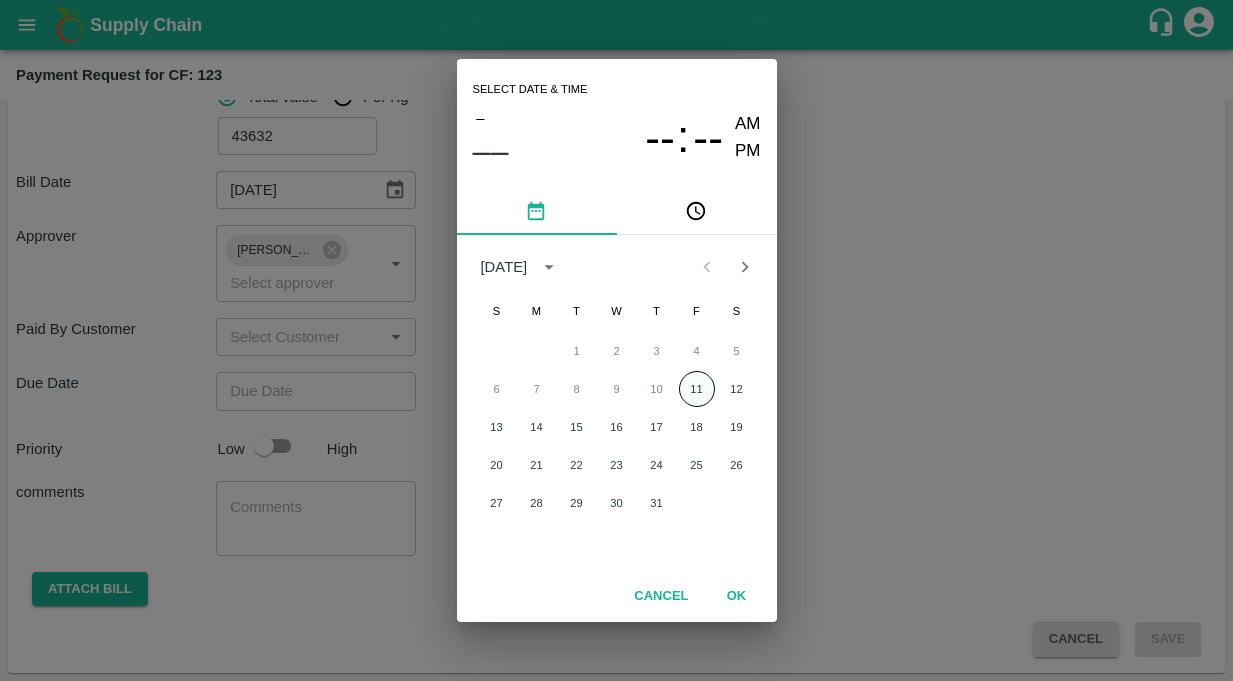 click on "11" at bounding box center (697, 389) 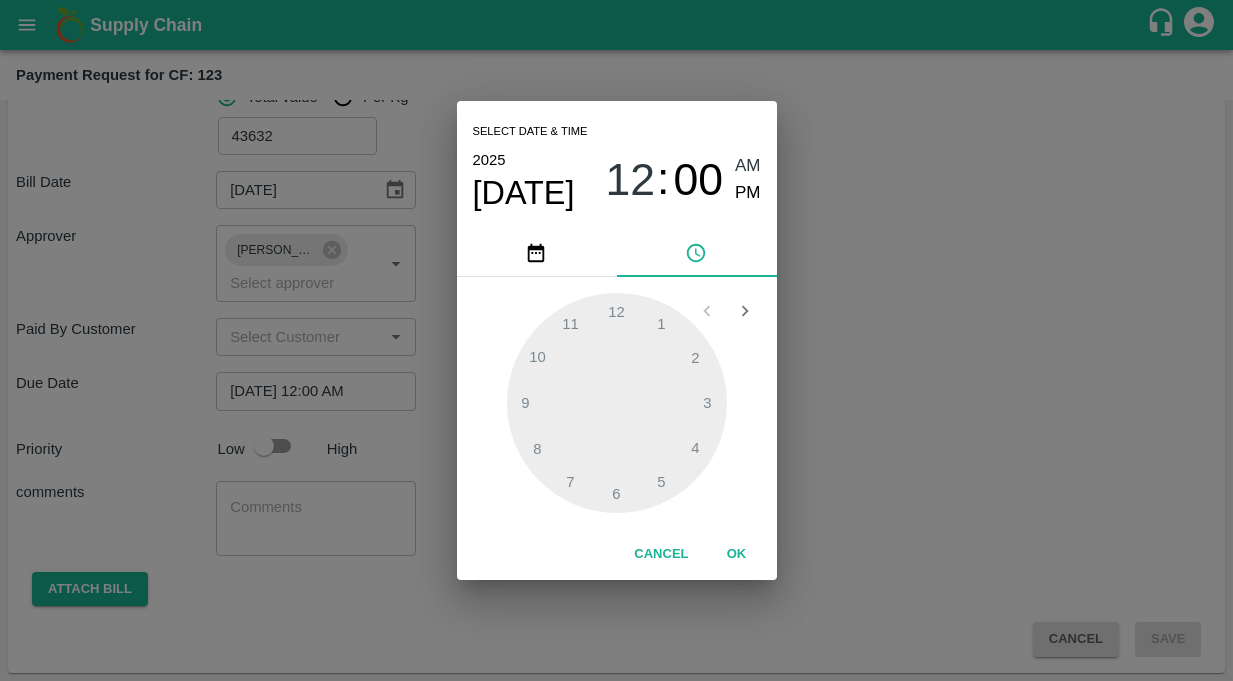 click on "PM" at bounding box center (748, 193) 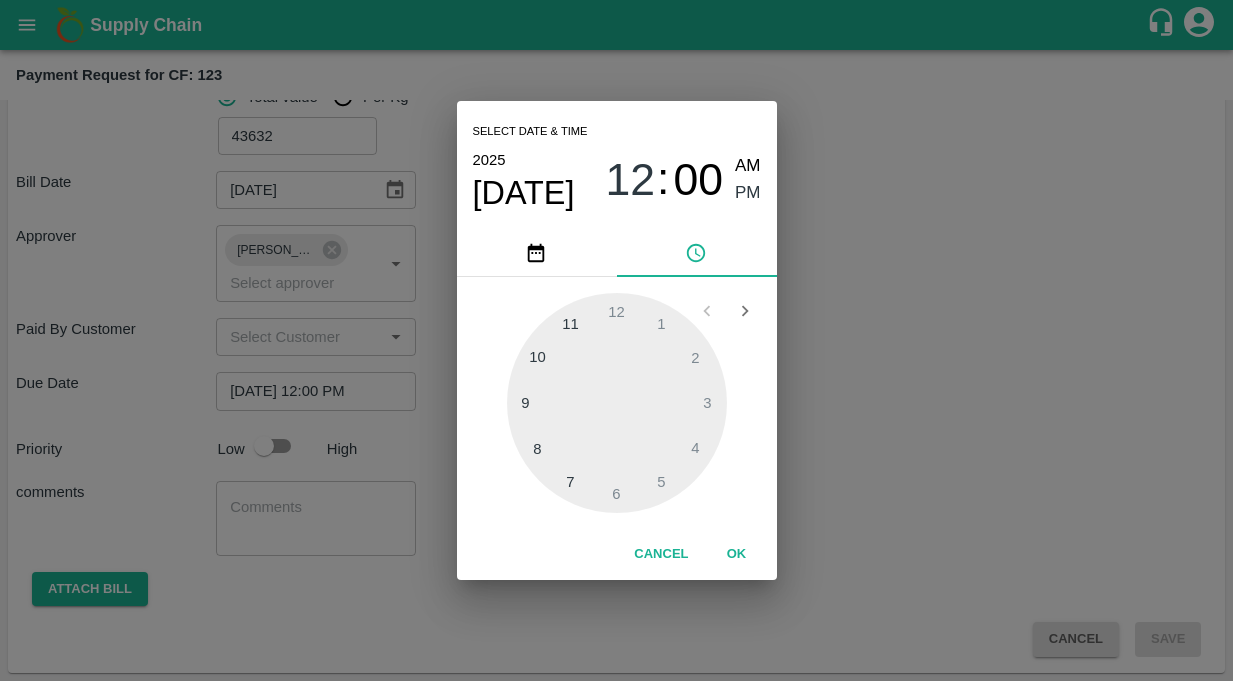 click at bounding box center [617, 403] 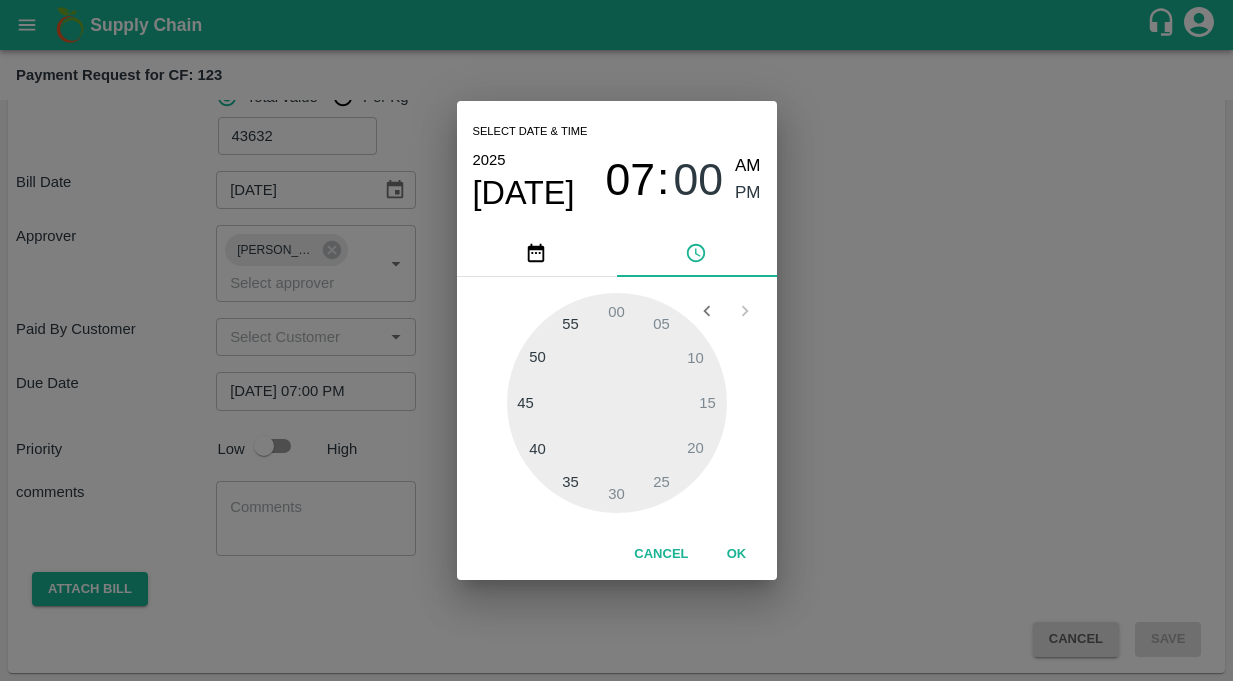 click on "PM" at bounding box center (748, 193) 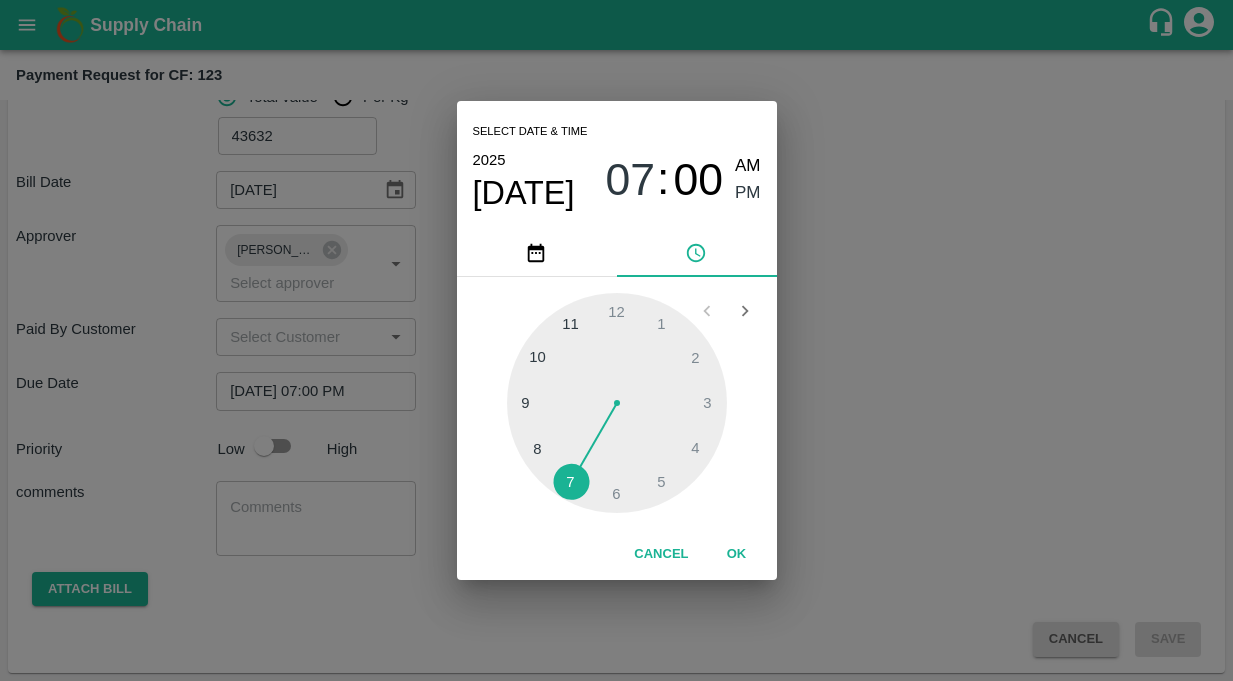 type on "[DATE] 08:00 PM" 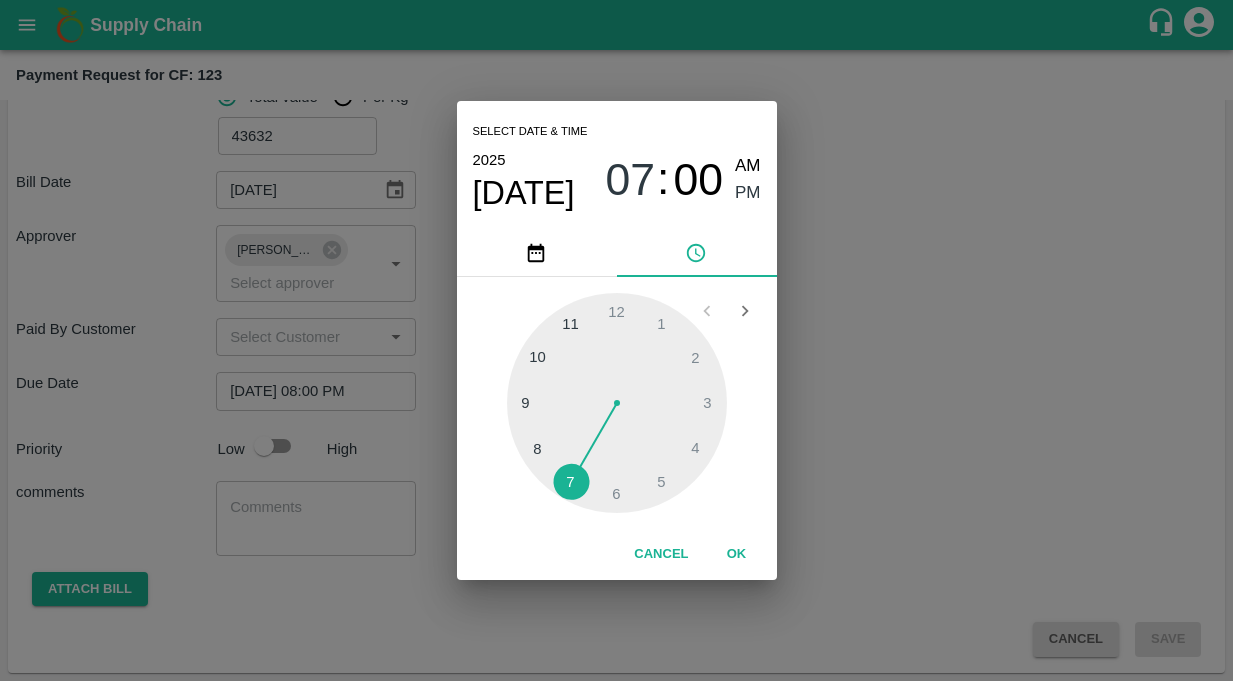 click at bounding box center (617, 403) 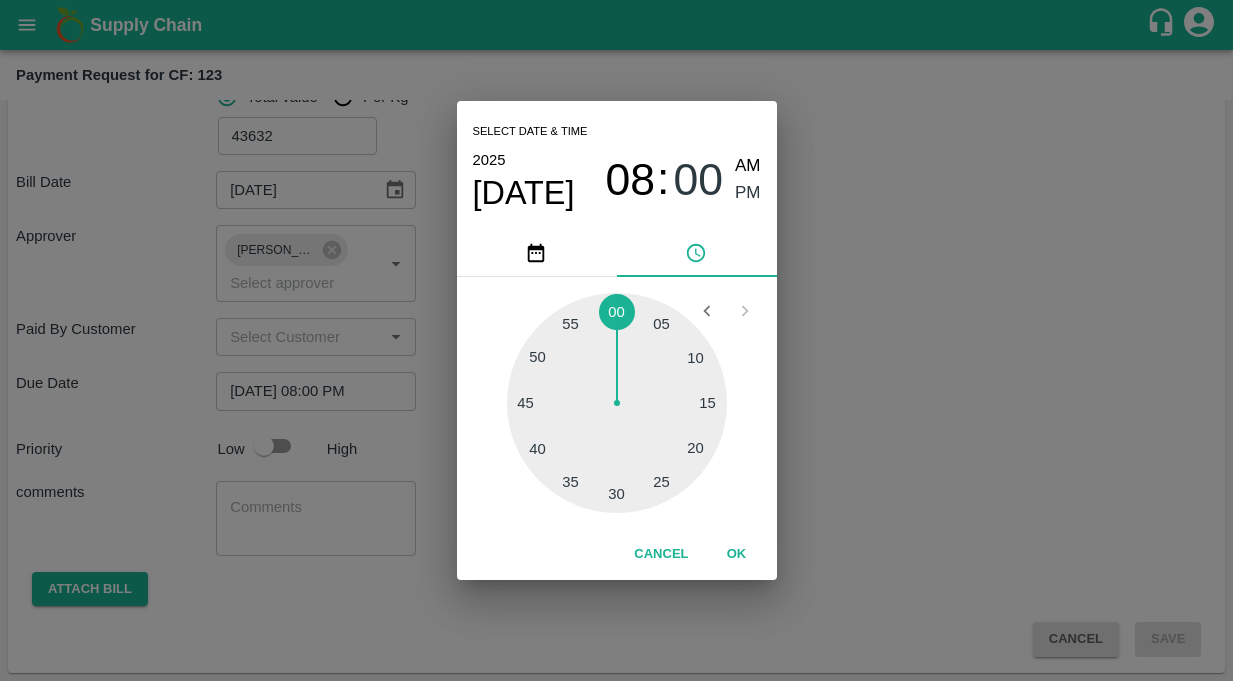 click on "OK" at bounding box center (737, 554) 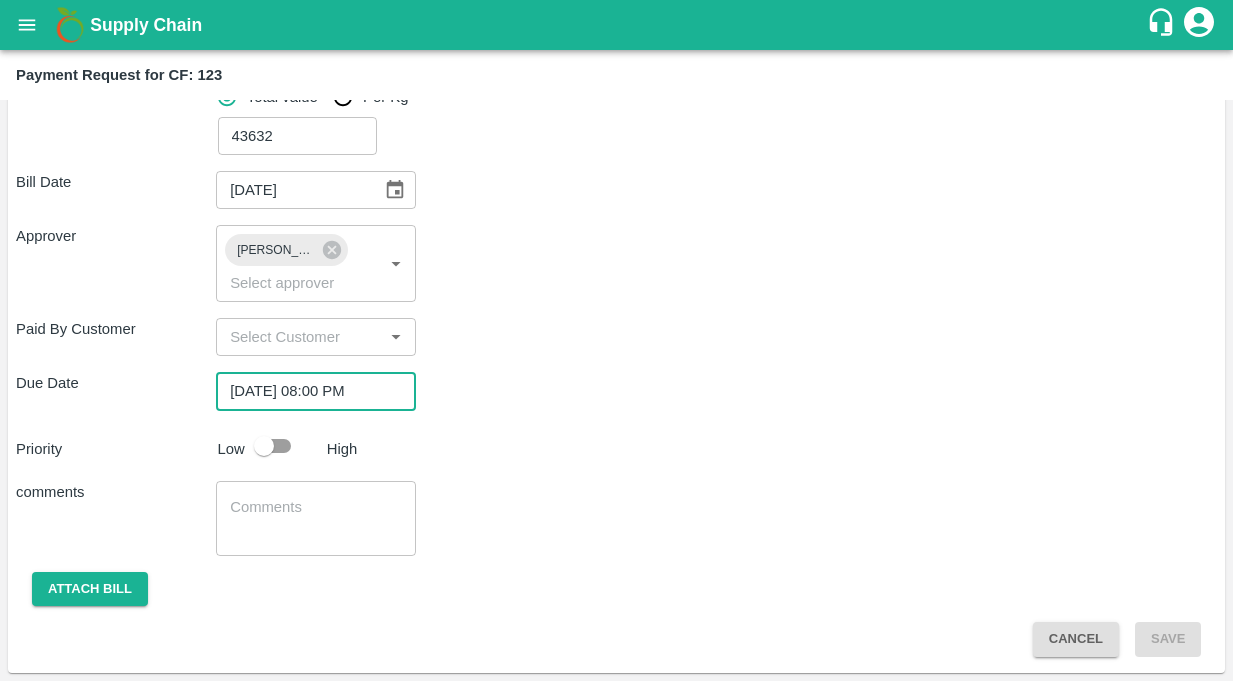 click at bounding box center [264, 446] 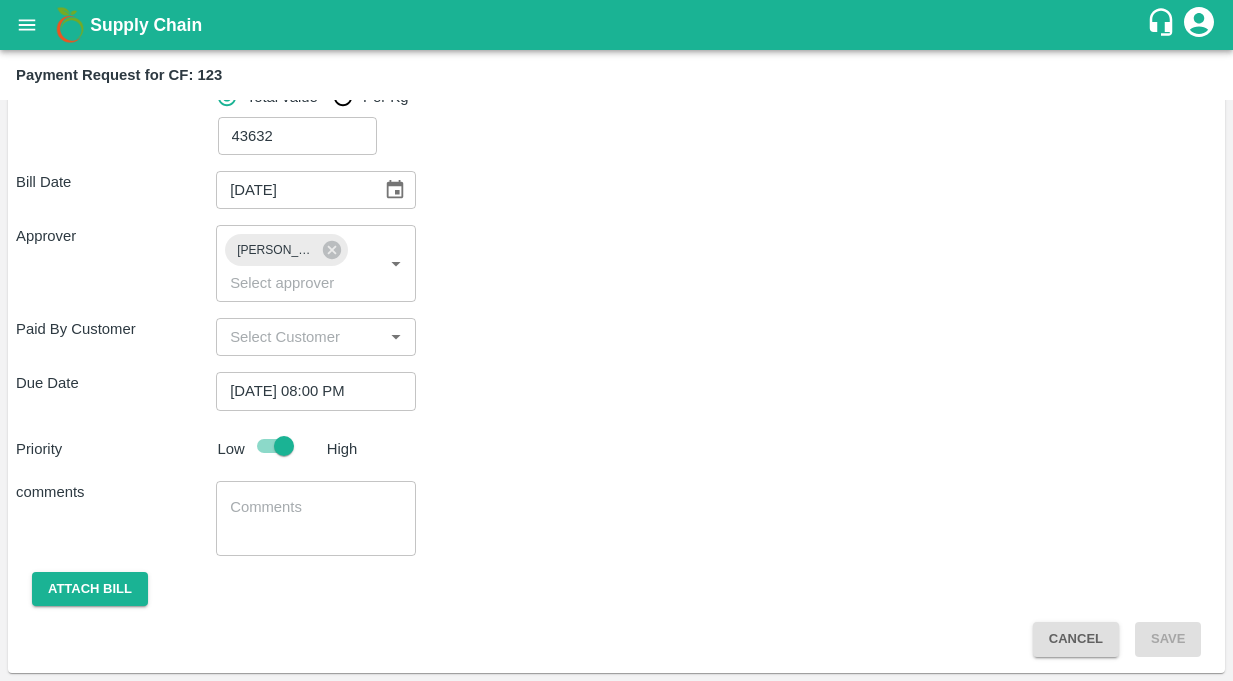click at bounding box center (316, 518) 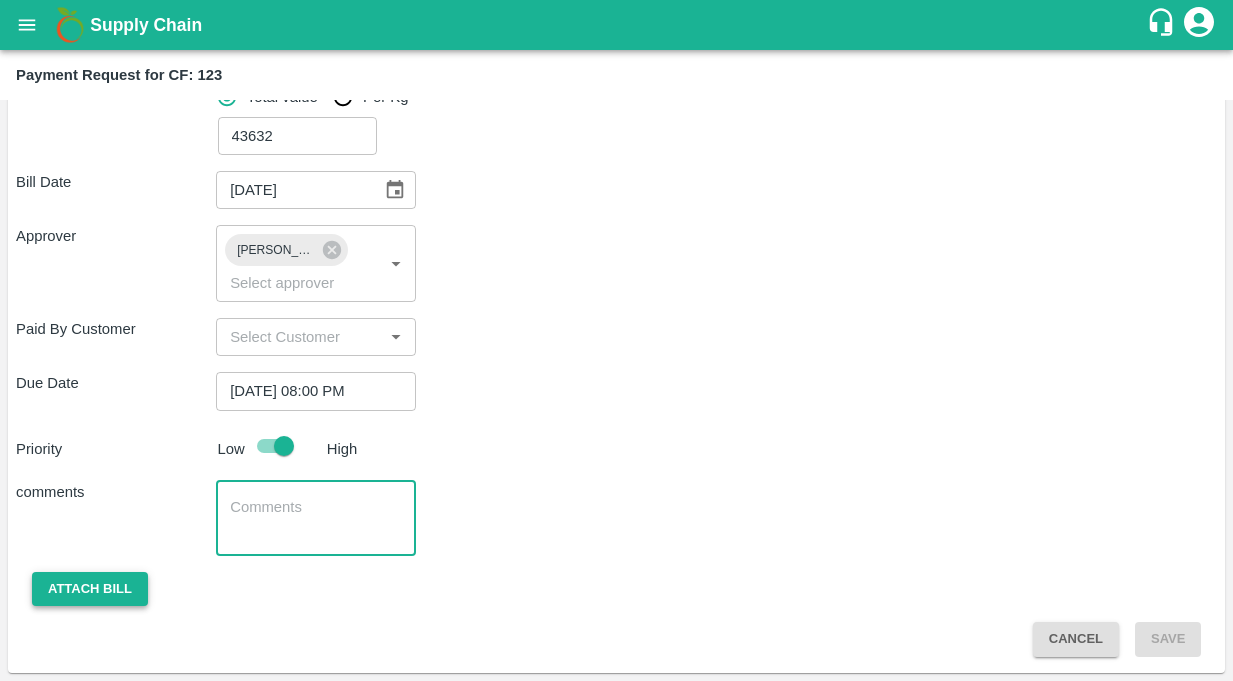 click on "Attach bill" at bounding box center [90, 589] 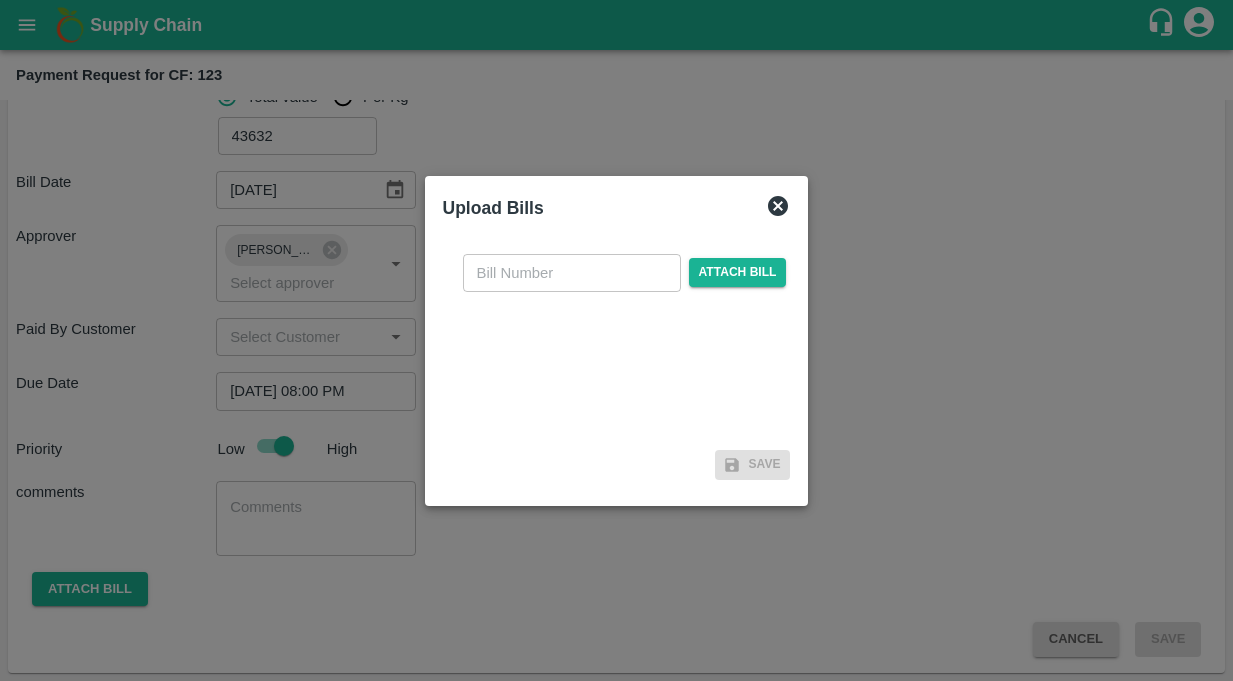 click on "​ Attach bill" at bounding box center [625, 273] 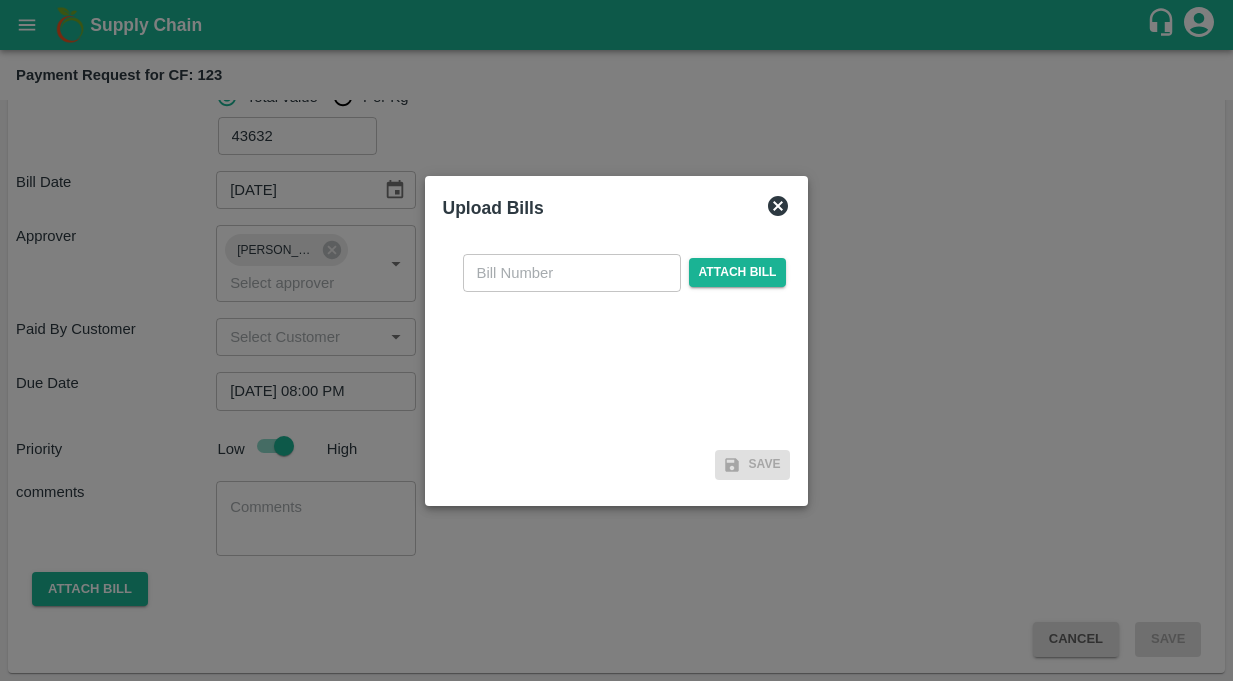 click on "​ Attach bill" at bounding box center (617, 340) 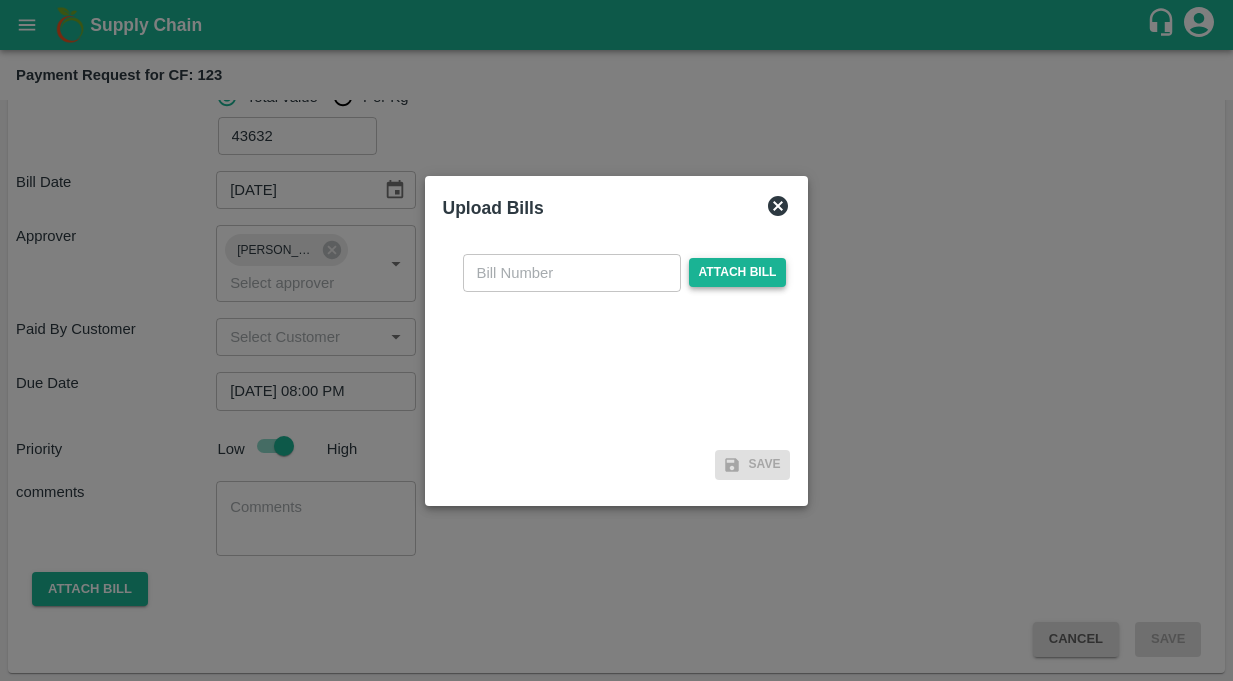 click on "Attach bill" at bounding box center [738, 272] 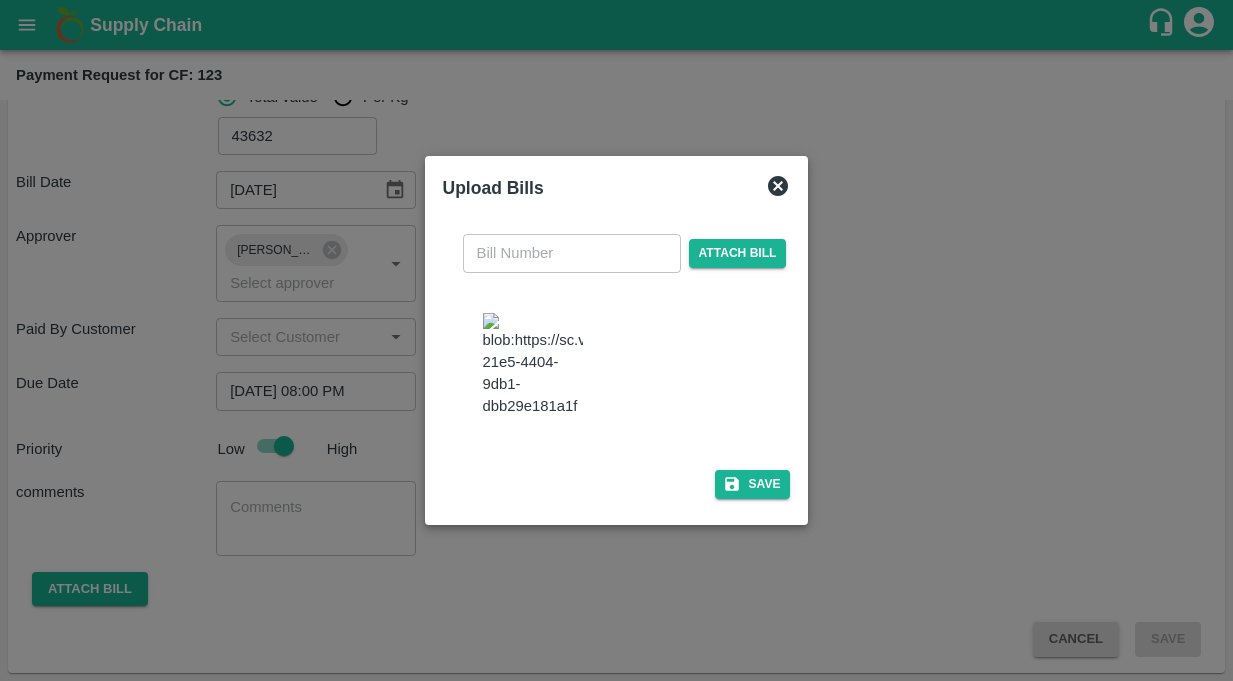 click at bounding box center (533, 365) 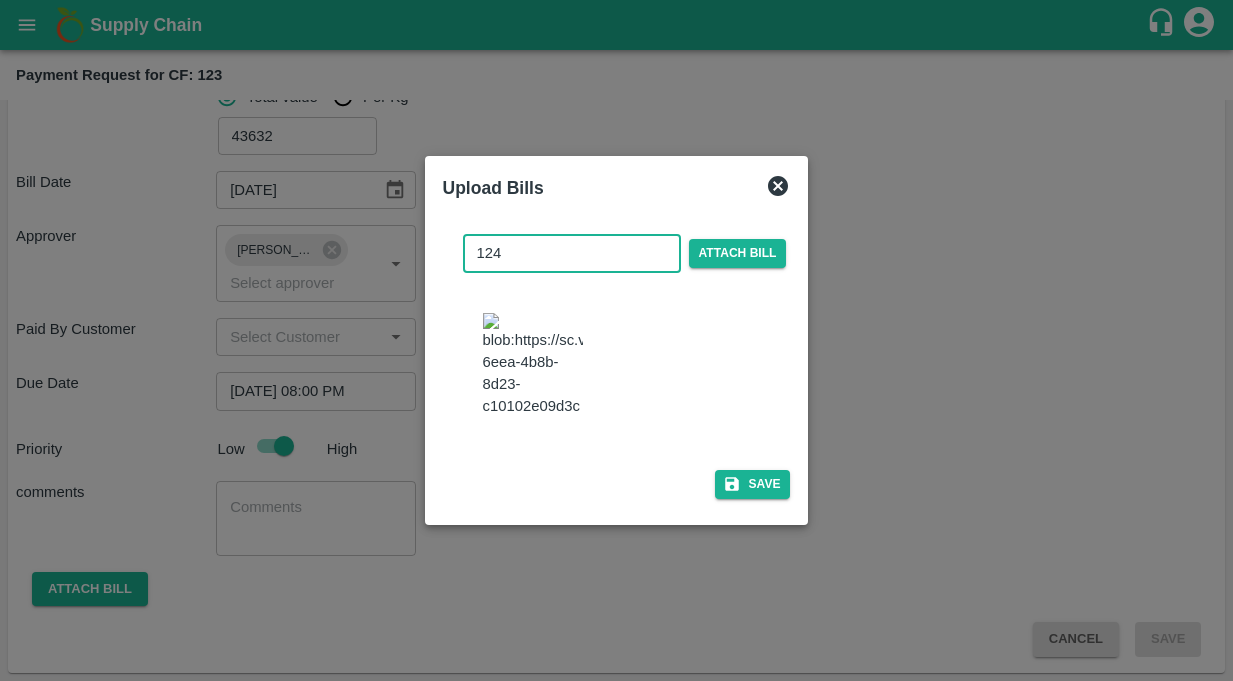 type on "124" 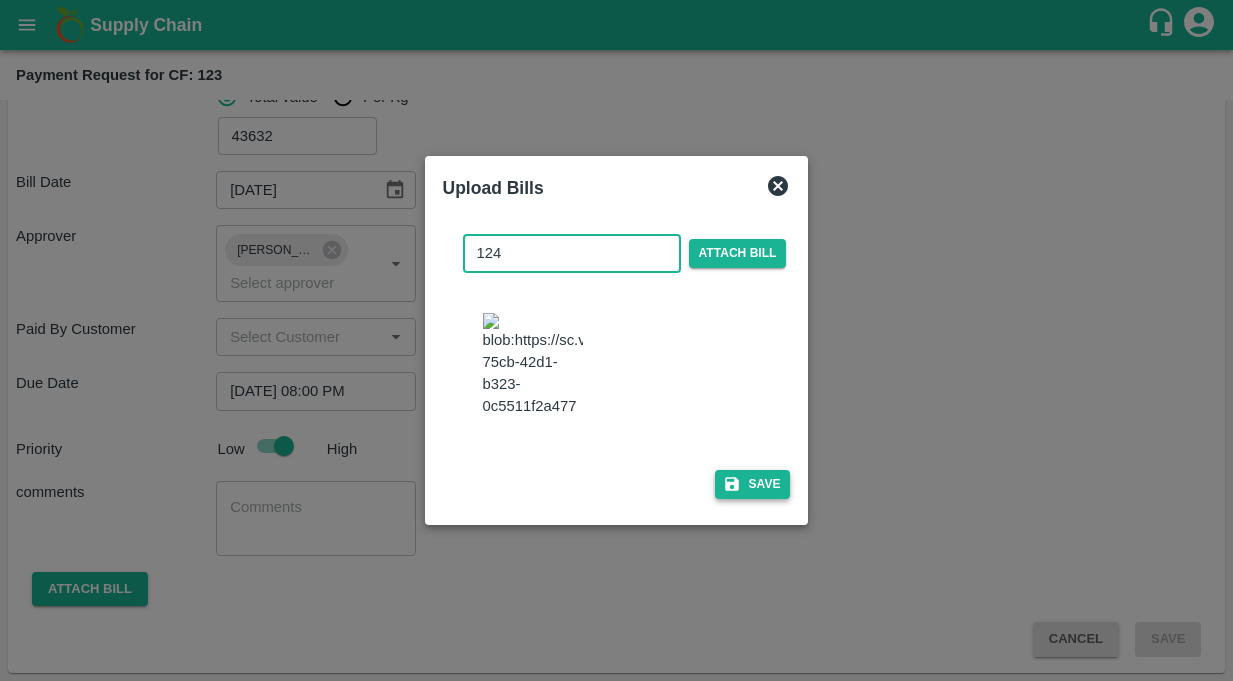 click 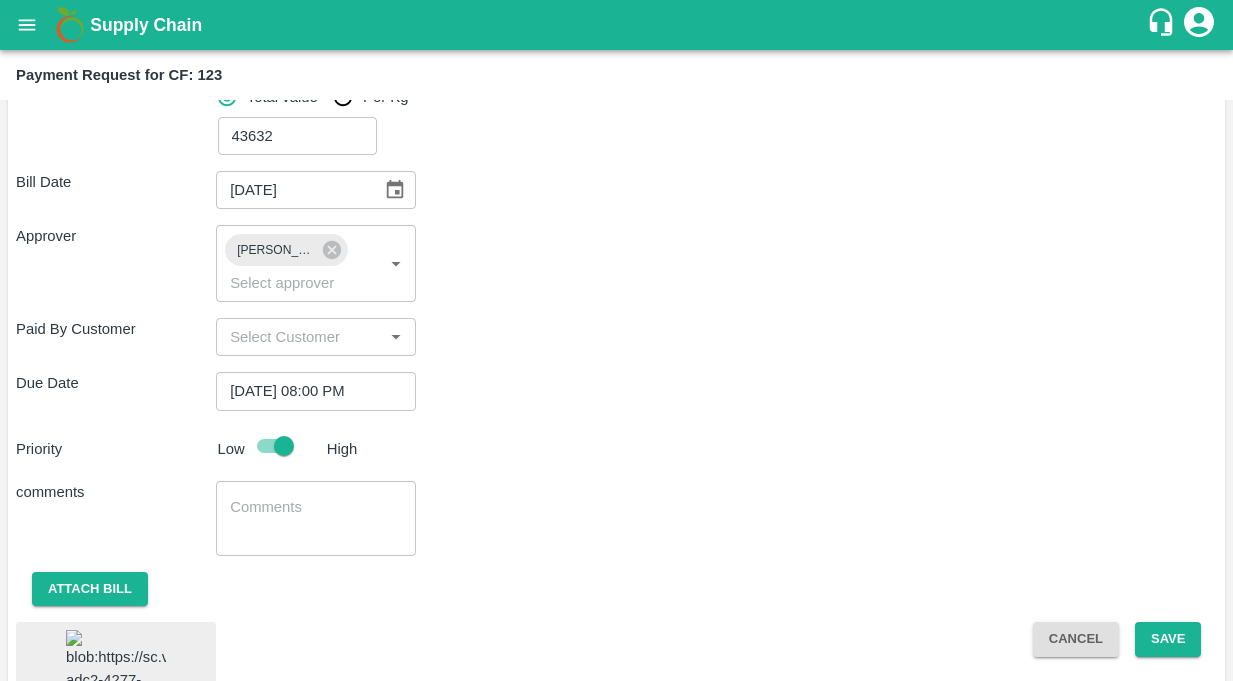 scroll, scrollTop: 444, scrollLeft: 0, axis: vertical 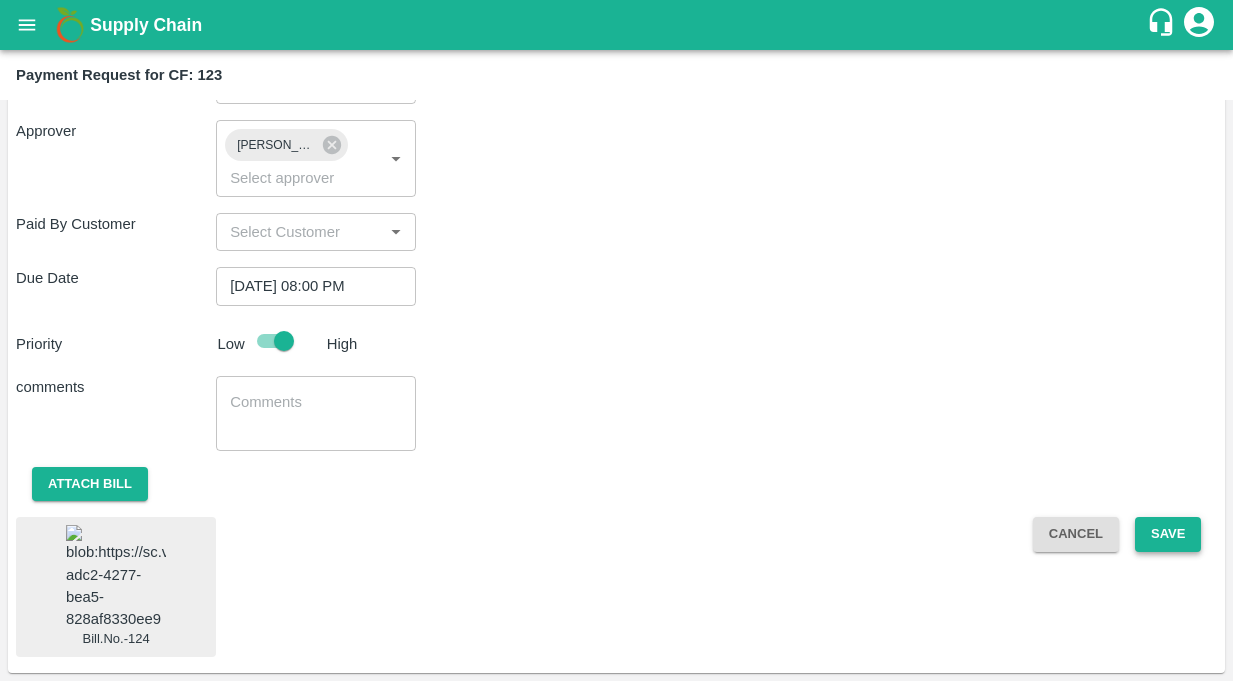 click on "Save" at bounding box center (1168, 534) 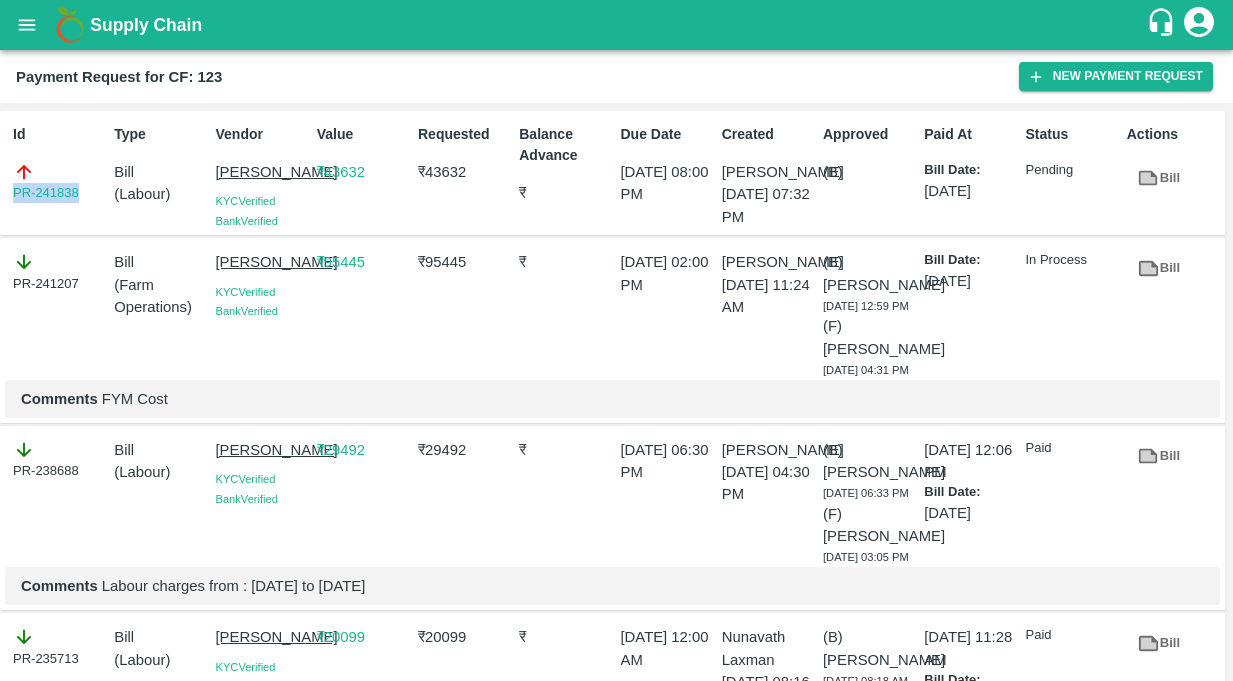 drag, startPoint x: 84, startPoint y: 199, endPoint x: 8, endPoint y: 198, distance: 76.00658 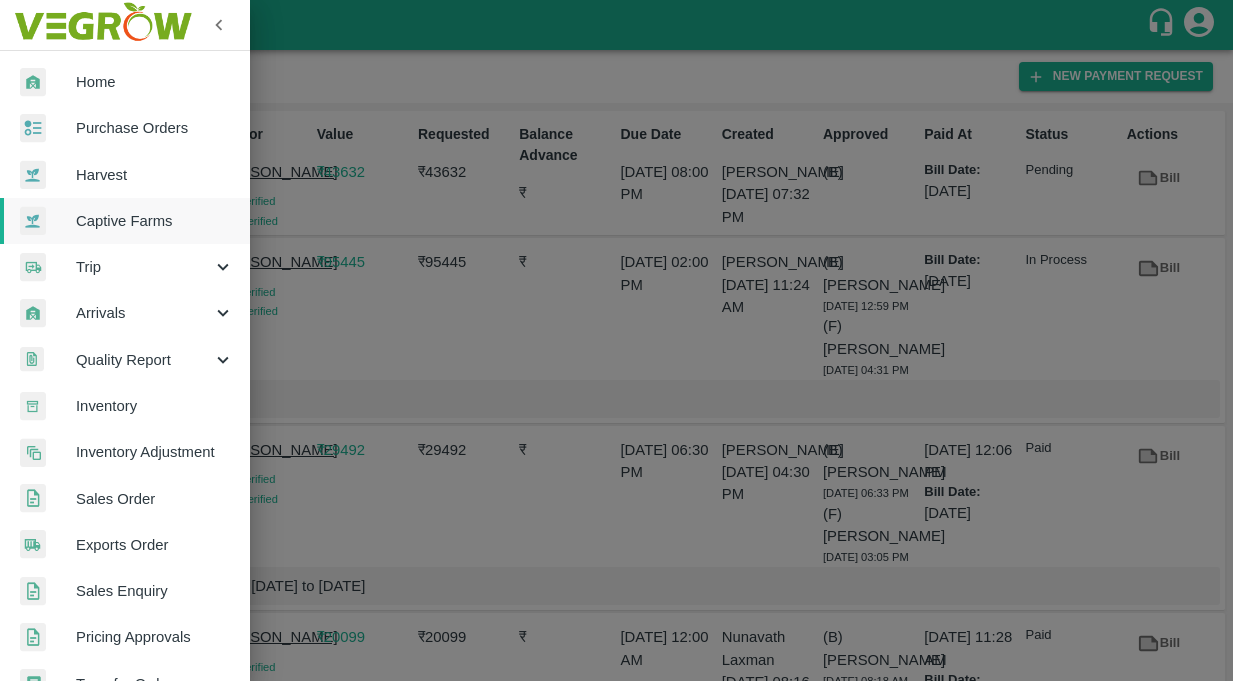 scroll, scrollTop: 458, scrollLeft: 0, axis: vertical 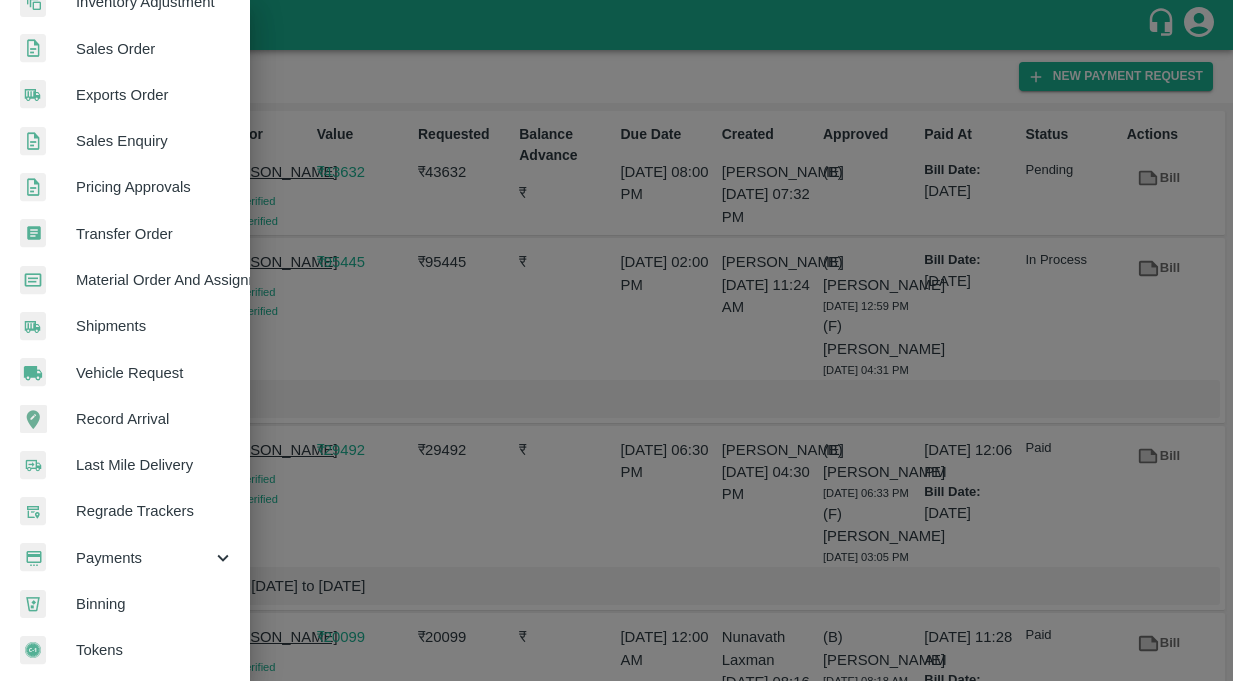click on "Payments" at bounding box center (144, 558) 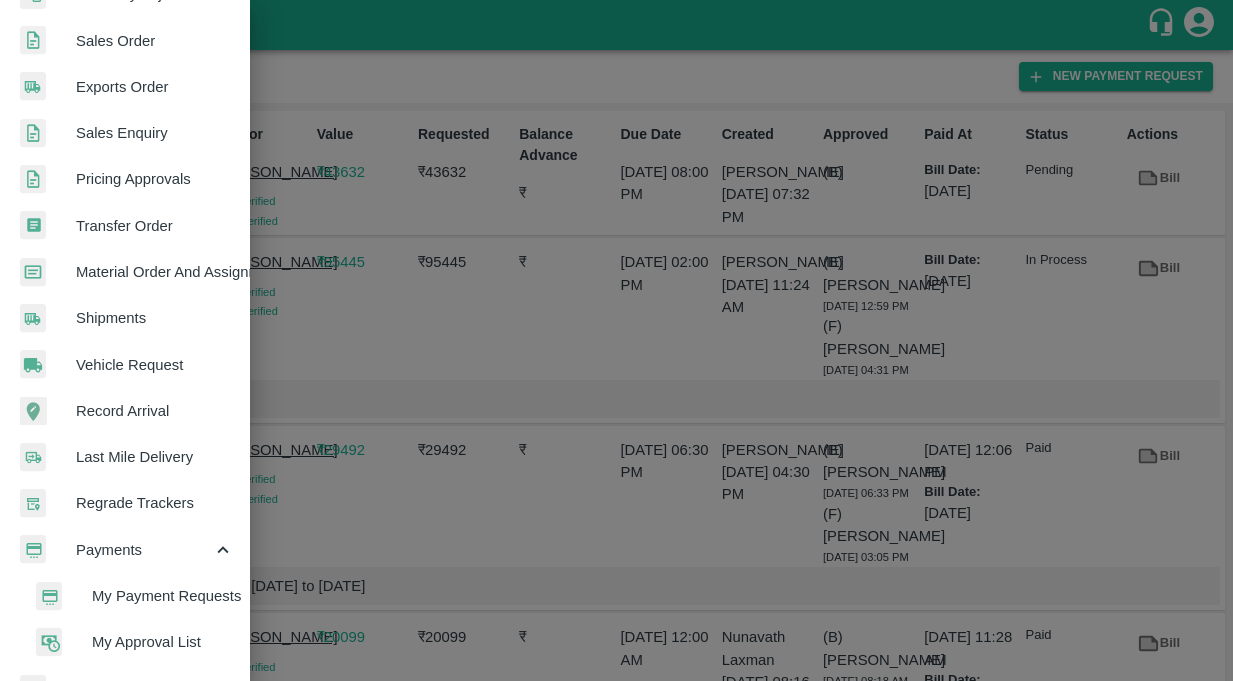 click on "My Payment Requests" at bounding box center (133, 596) 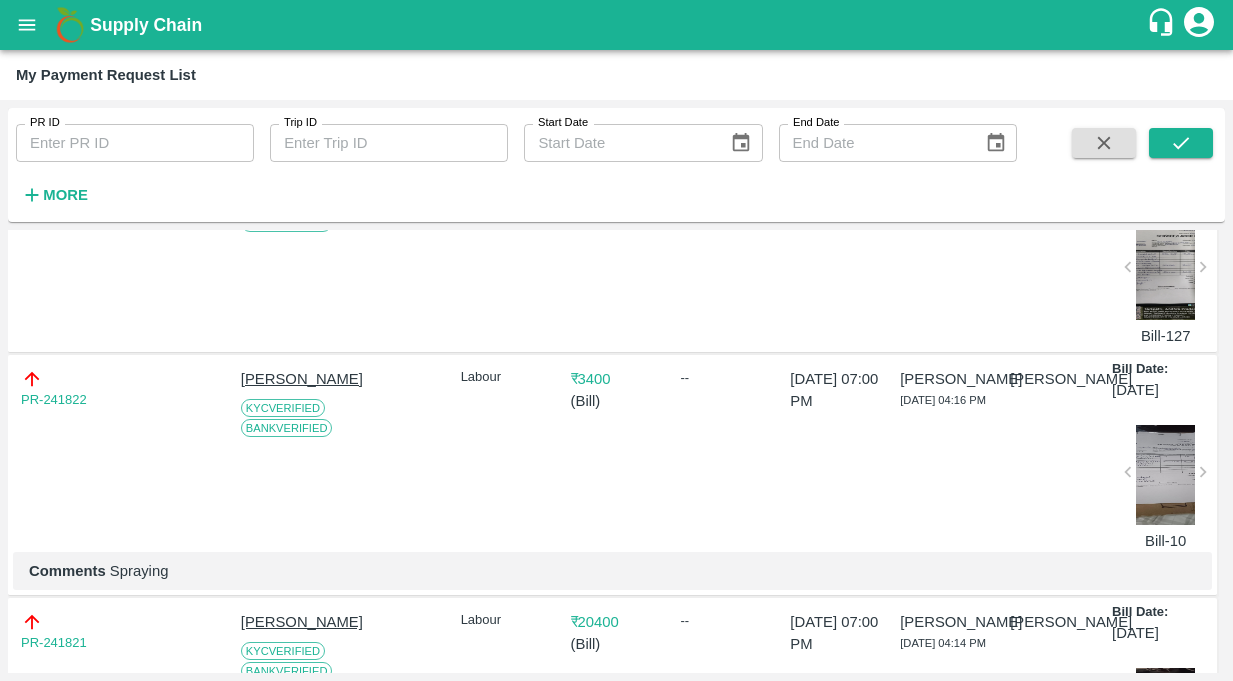 scroll, scrollTop: 0, scrollLeft: 0, axis: both 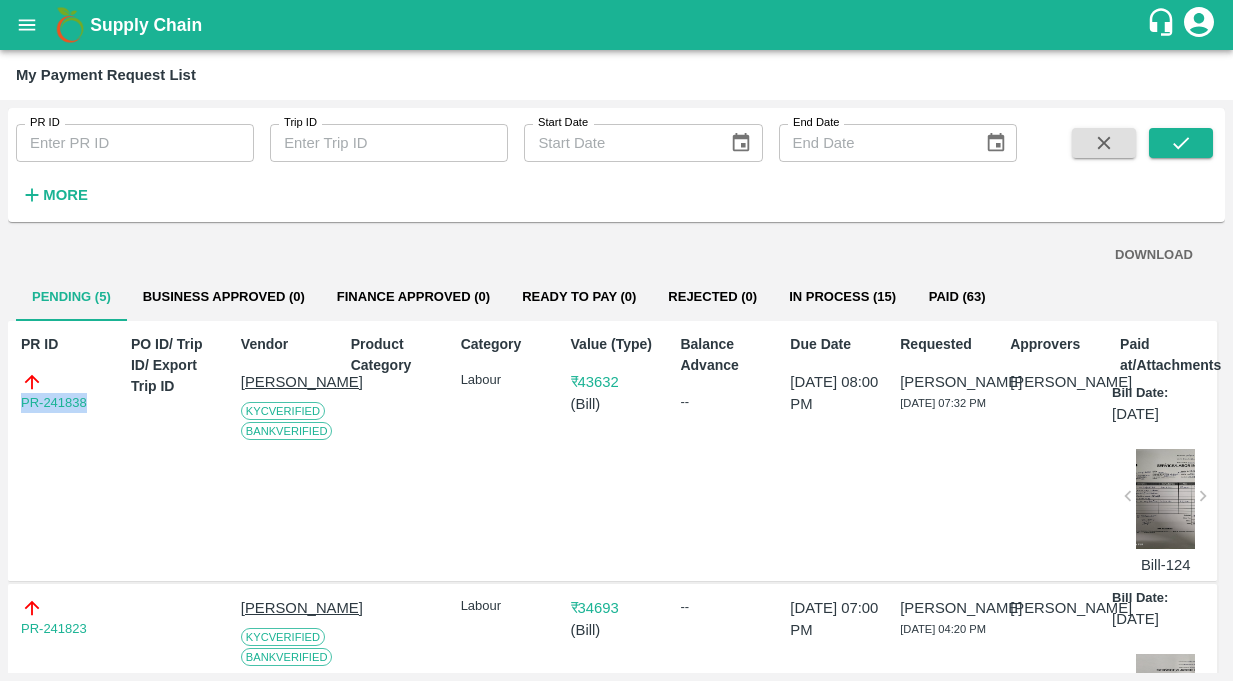 drag, startPoint x: 98, startPoint y: 410, endPoint x: 1, endPoint y: 410, distance: 97 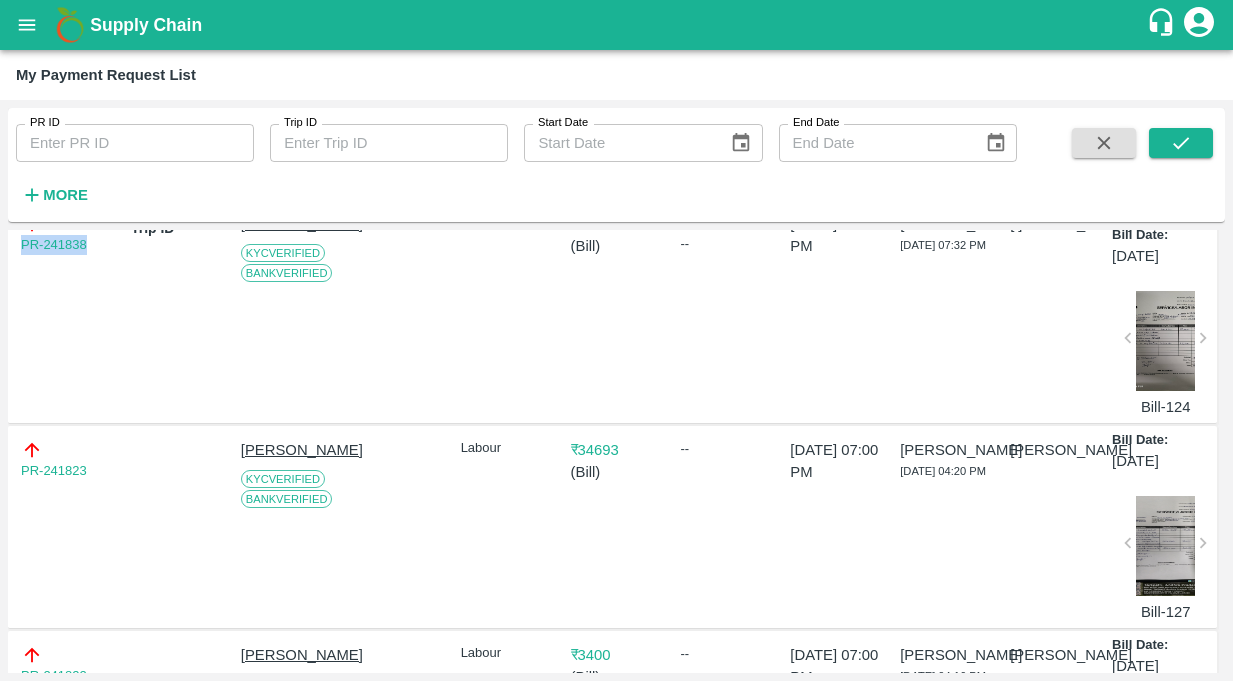 scroll, scrollTop: 212, scrollLeft: 0, axis: vertical 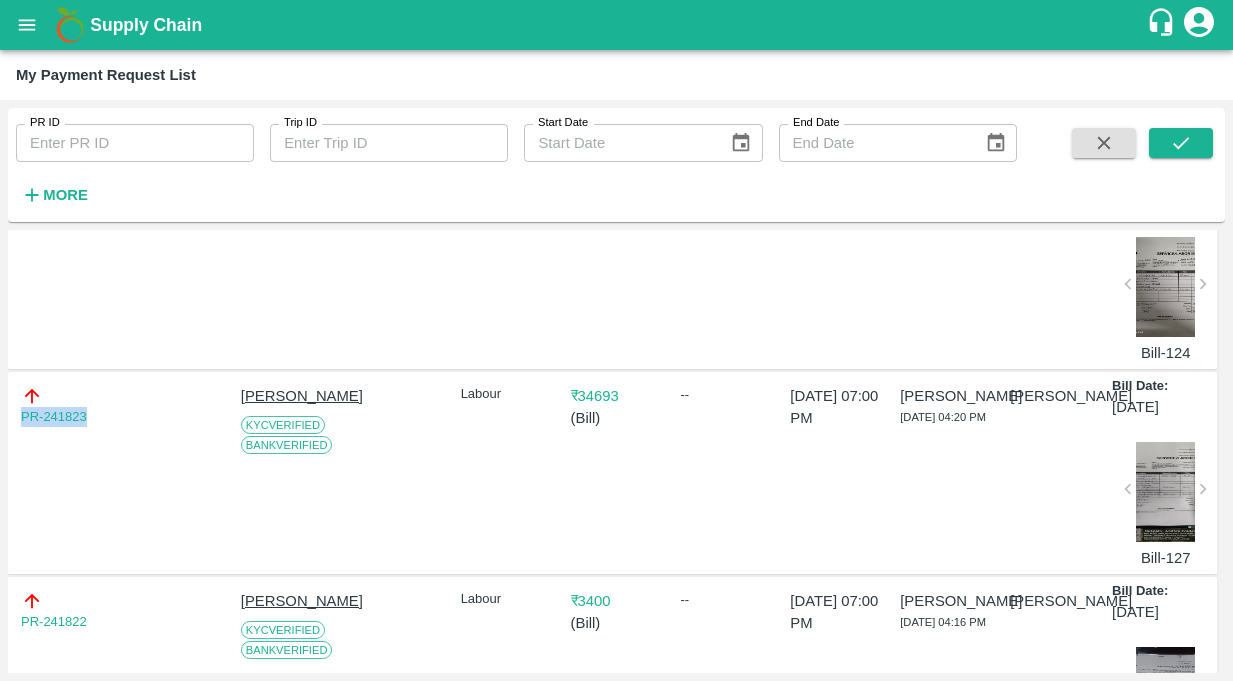 drag, startPoint x: 102, startPoint y: 431, endPoint x: -10, endPoint y: 431, distance: 112 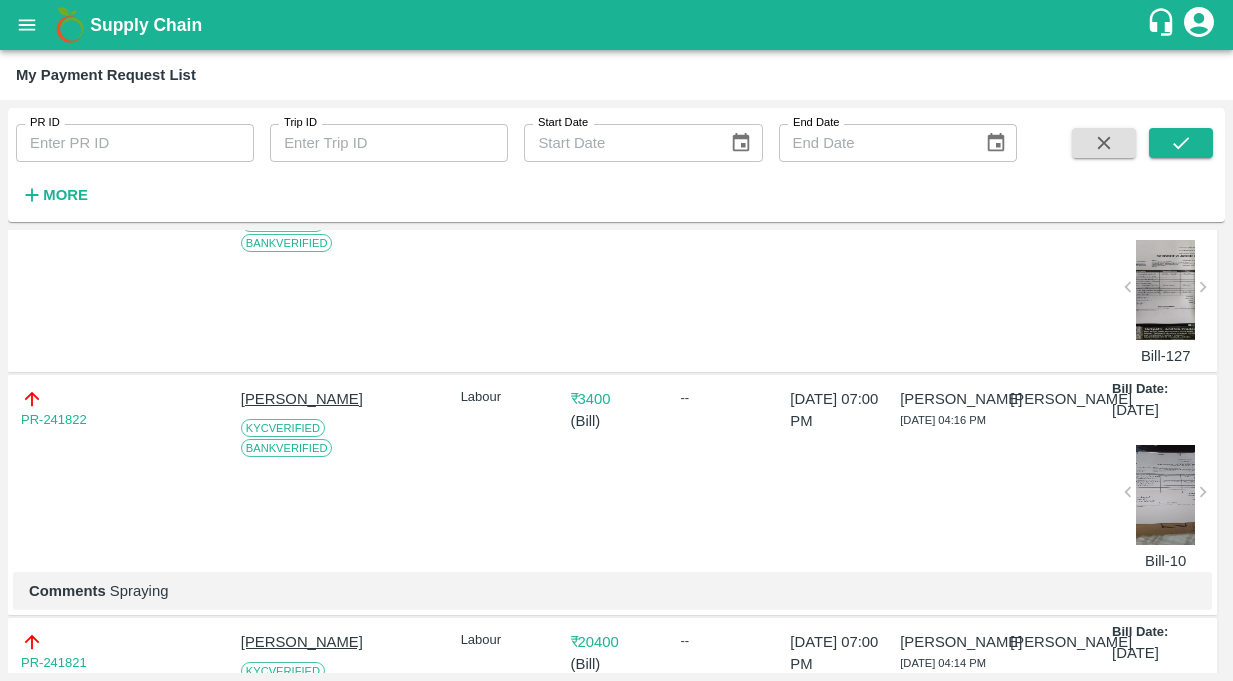 scroll, scrollTop: 417, scrollLeft: 0, axis: vertical 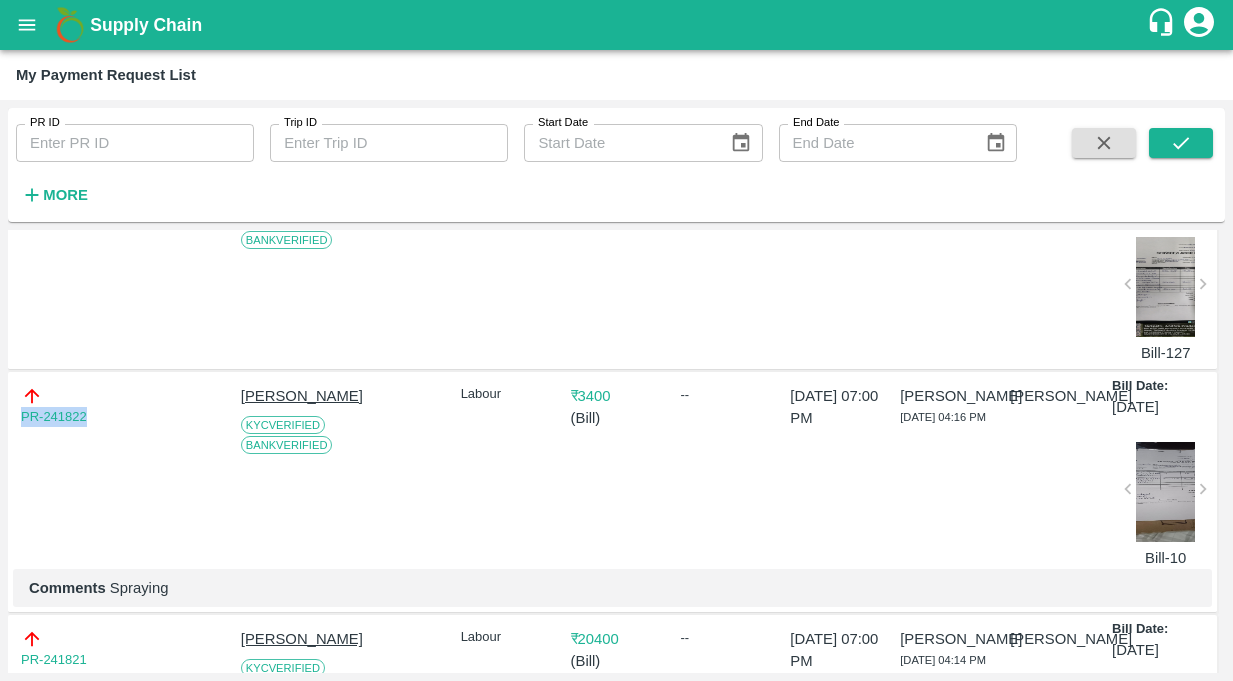 drag, startPoint x: 110, startPoint y: 435, endPoint x: -26, endPoint y: 435, distance: 136 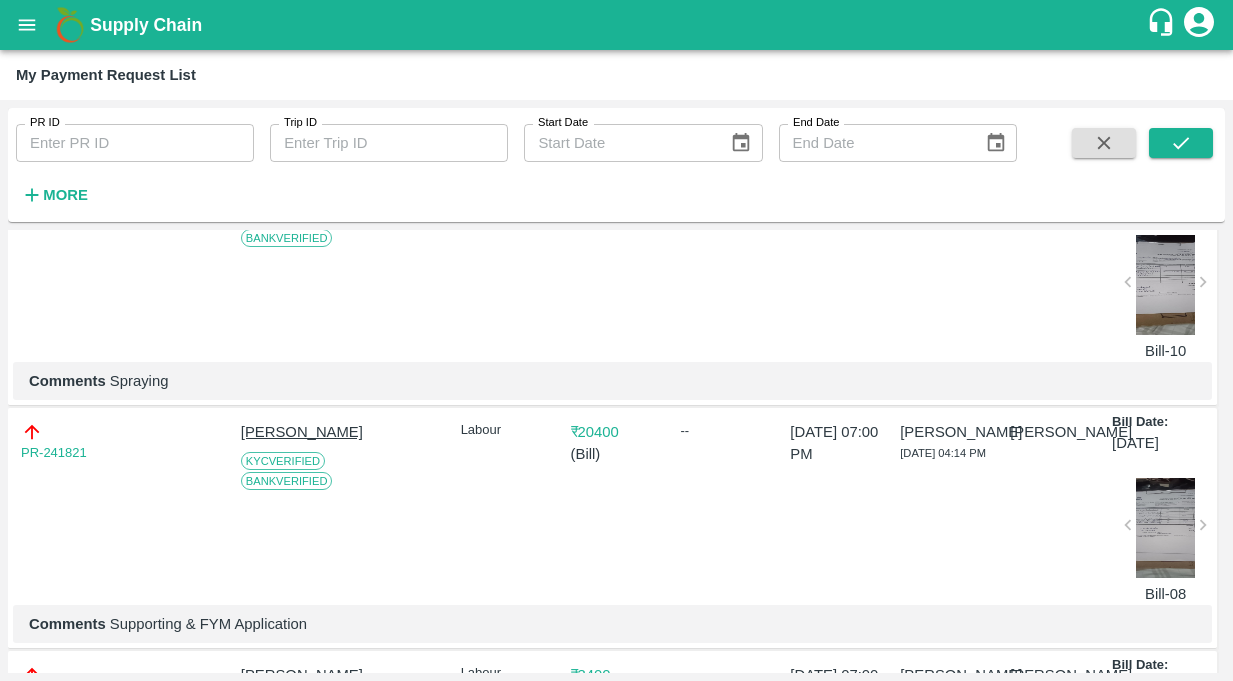 scroll, scrollTop: 658, scrollLeft: 0, axis: vertical 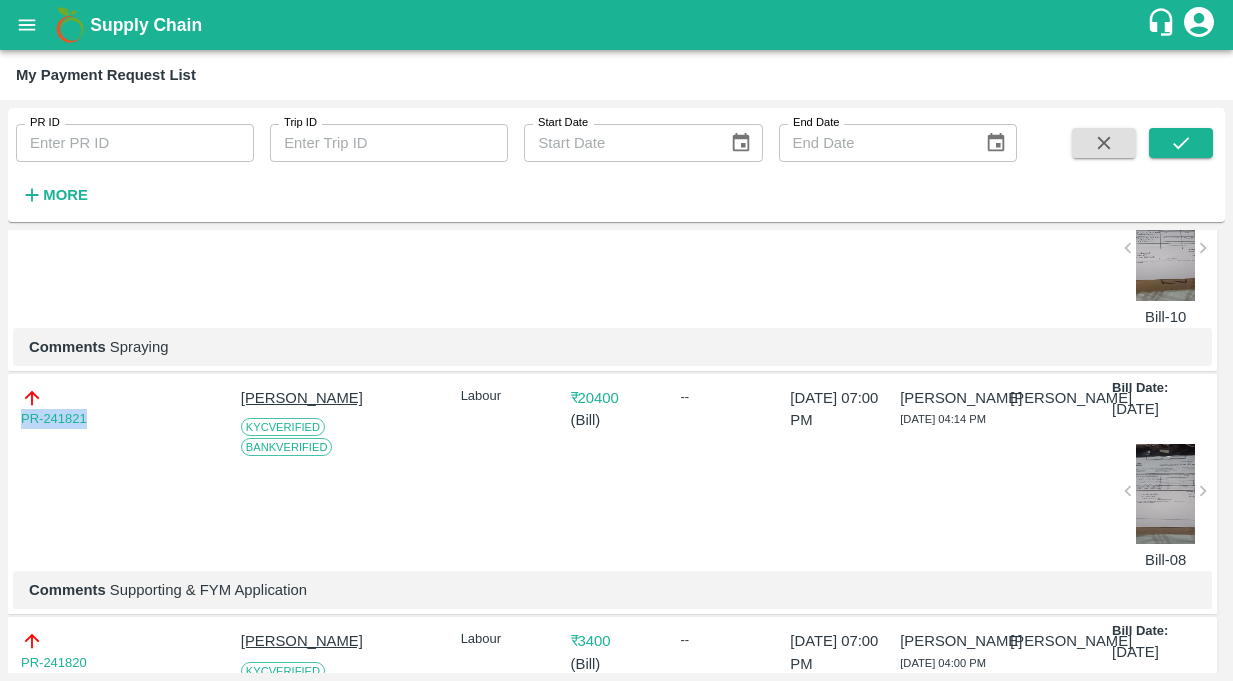 drag, startPoint x: 112, startPoint y: 446, endPoint x: -20, endPoint y: 446, distance: 132 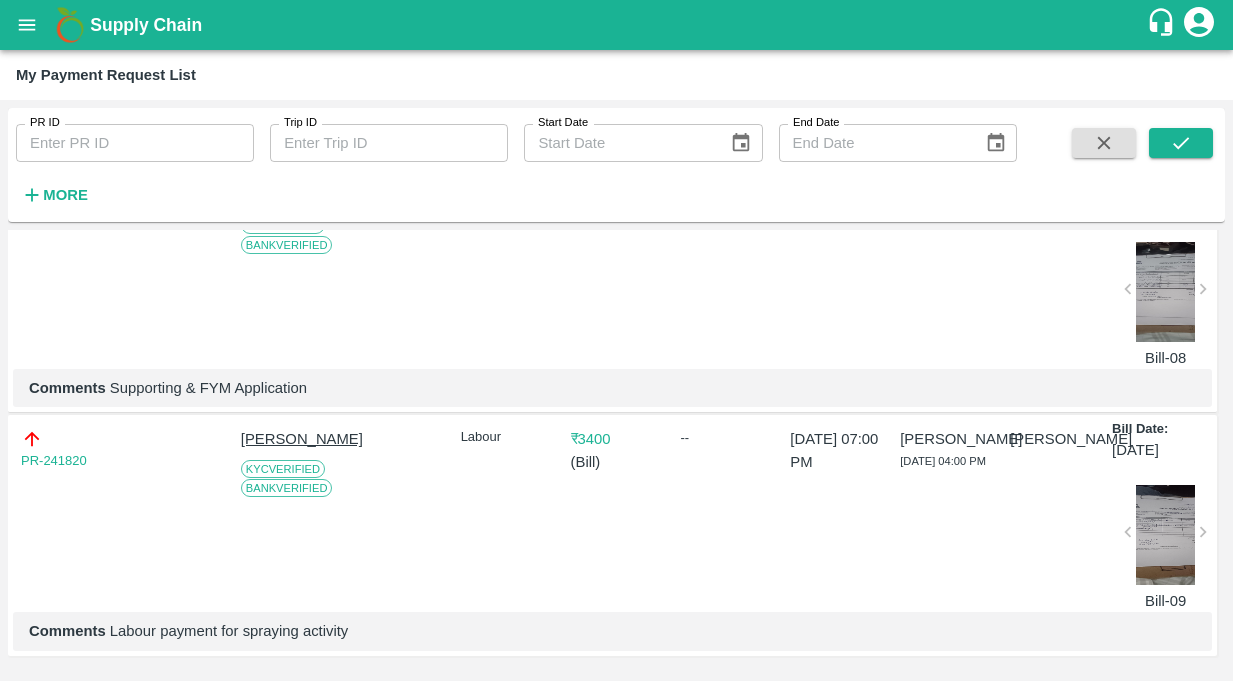 scroll, scrollTop: 909, scrollLeft: 0, axis: vertical 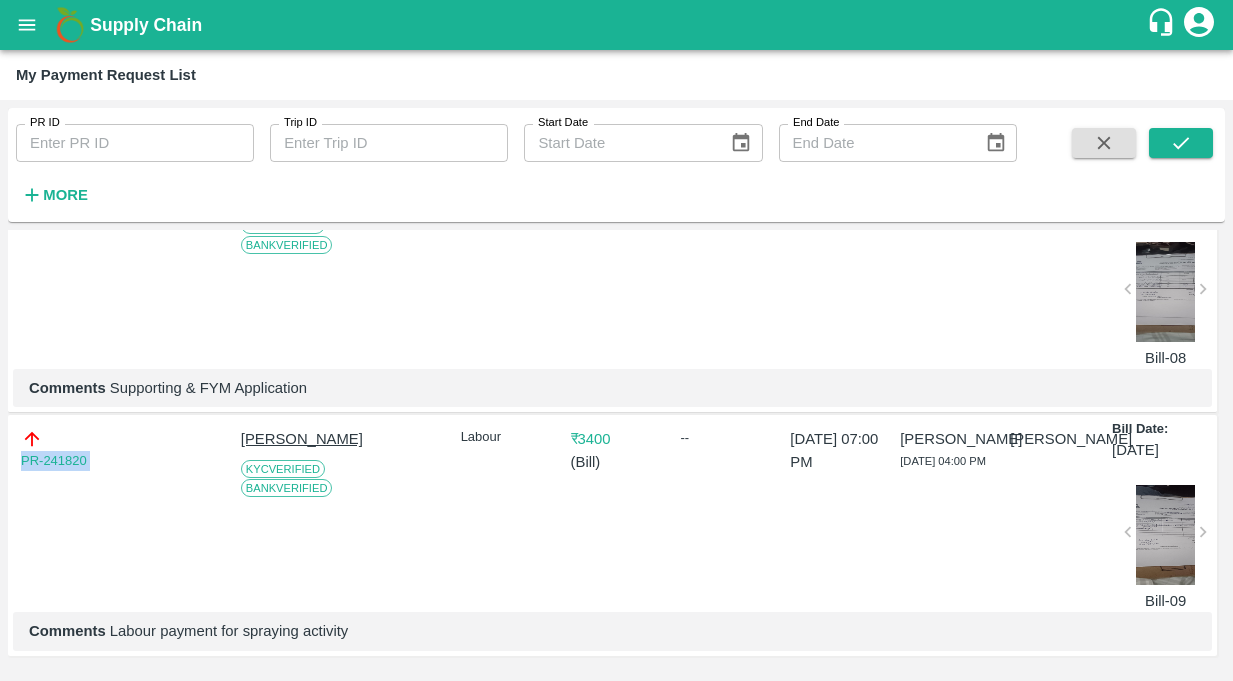 drag, startPoint x: 125, startPoint y: 442, endPoint x: 7, endPoint y: 442, distance: 118 